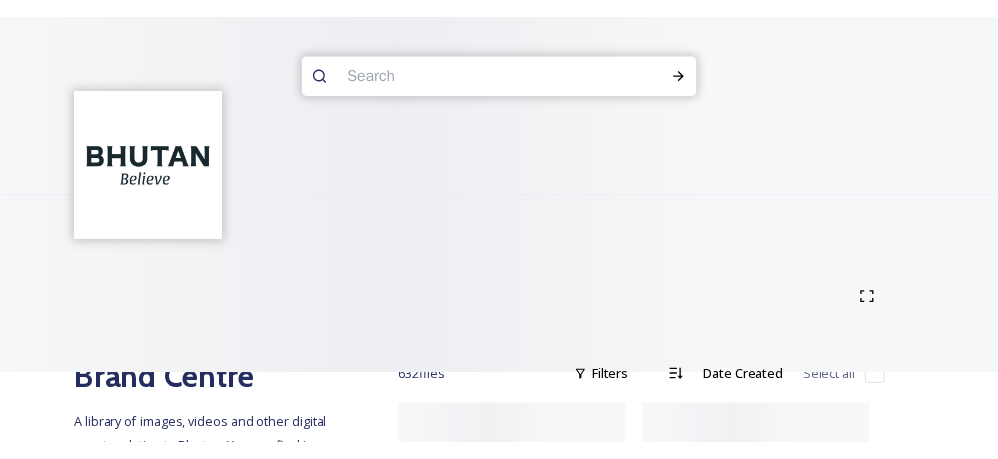 scroll, scrollTop: 0, scrollLeft: 0, axis: both 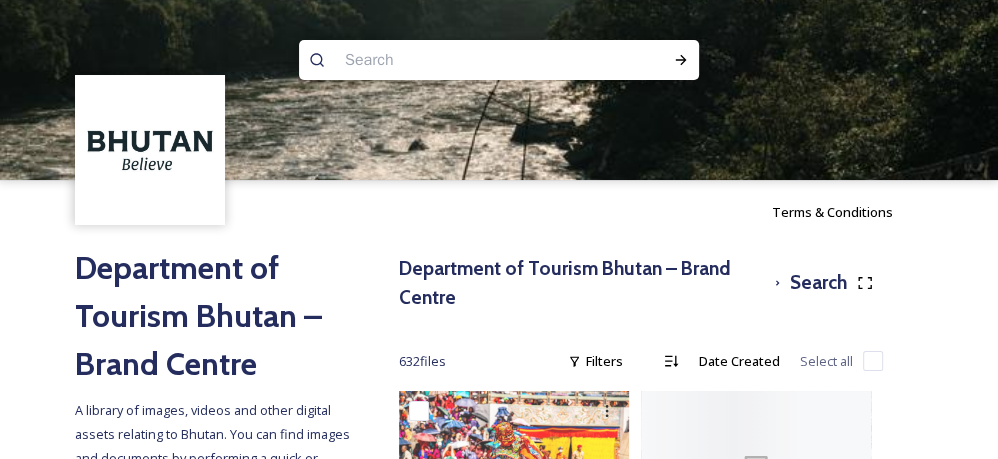 click at bounding box center [460, 60] 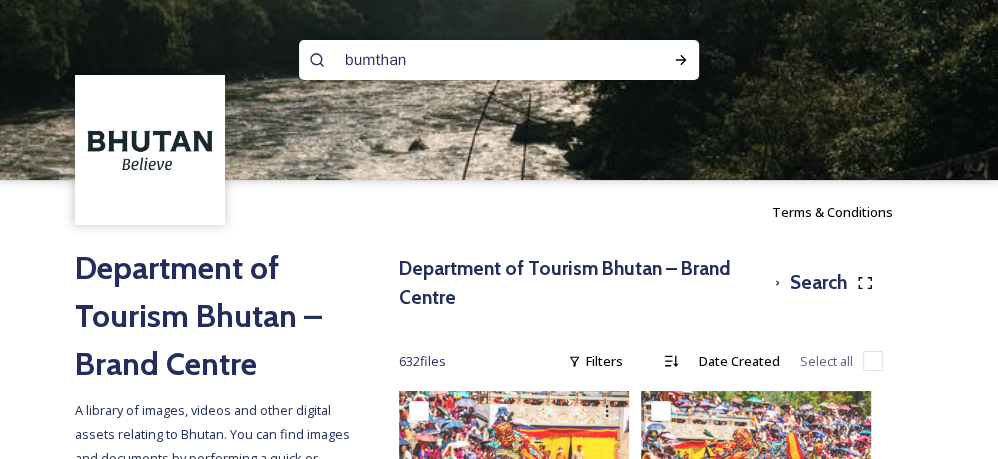 type on "bumthang" 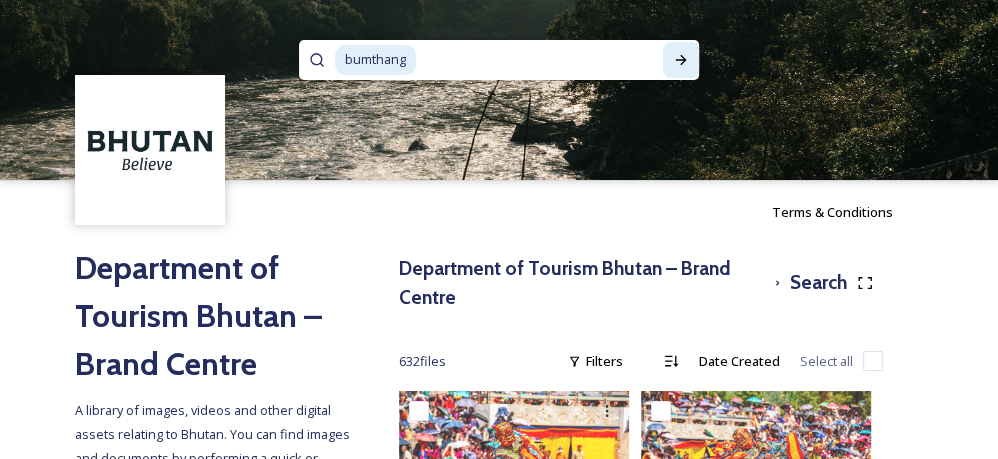 click 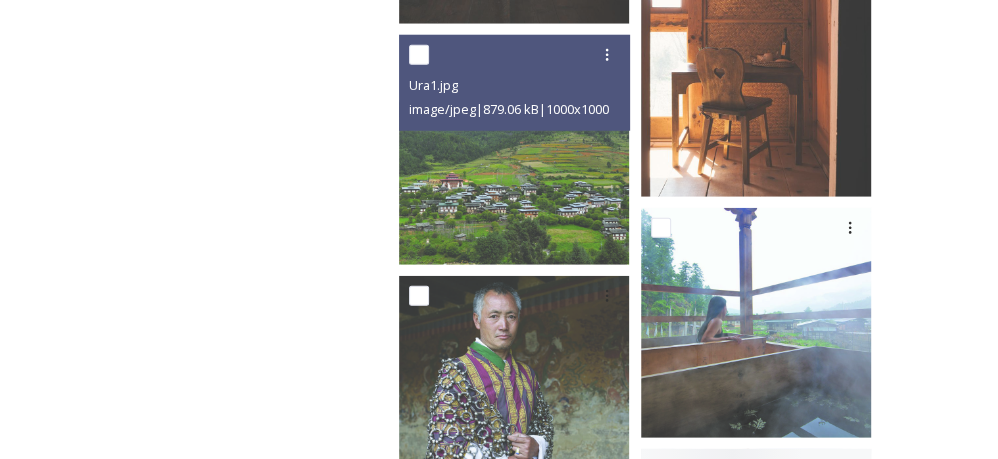 scroll, scrollTop: 3217, scrollLeft: 0, axis: vertical 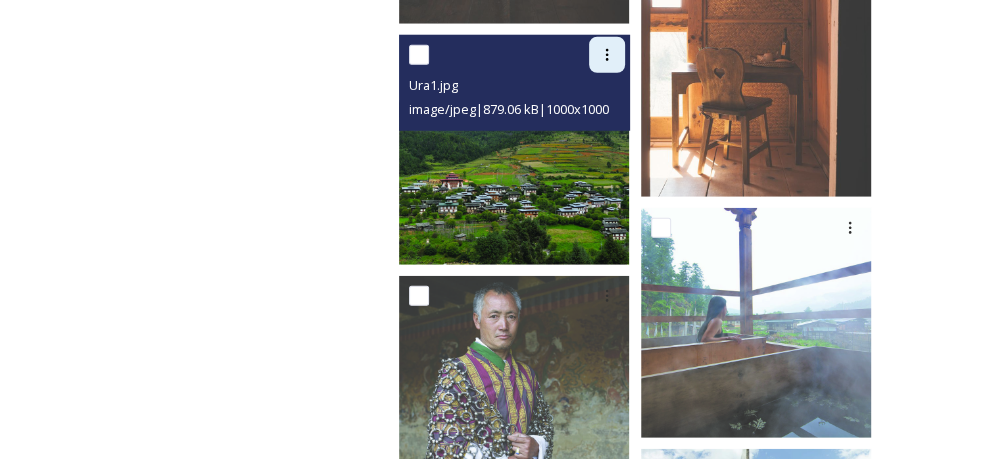 click 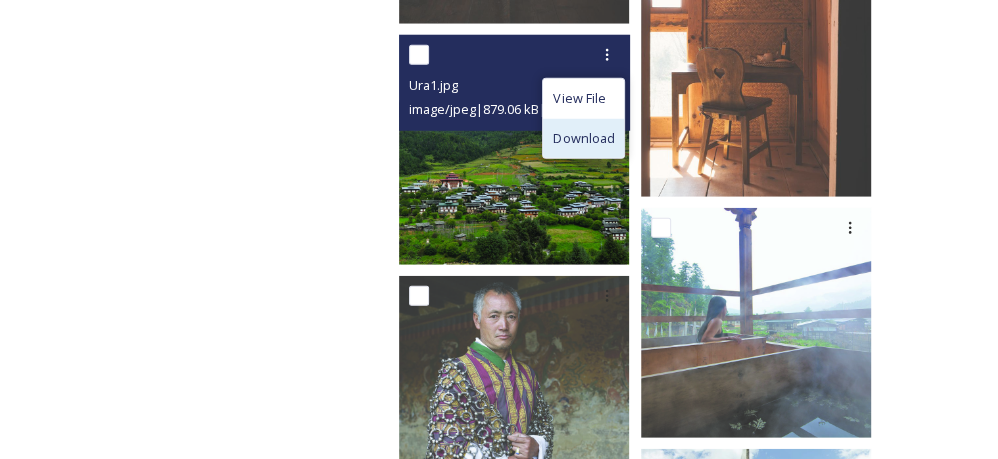 click on "Download" at bounding box center [583, 138] 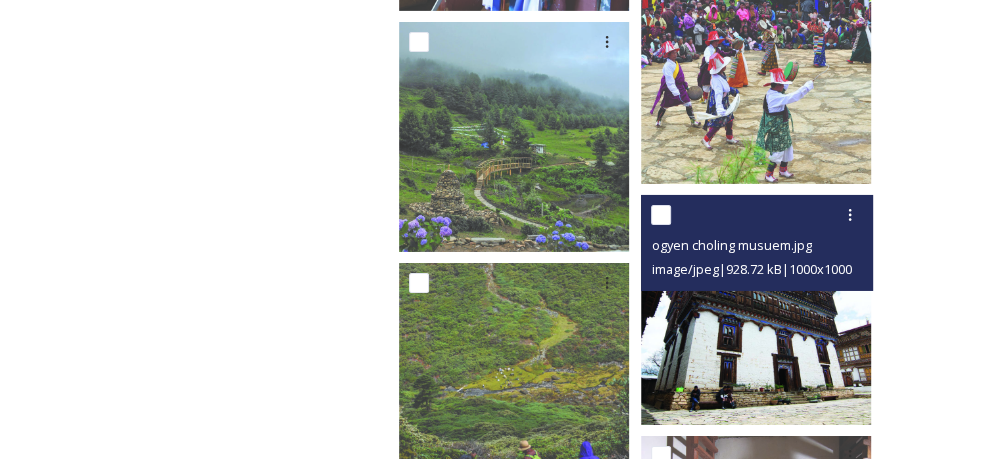 scroll, scrollTop: 3956, scrollLeft: 0, axis: vertical 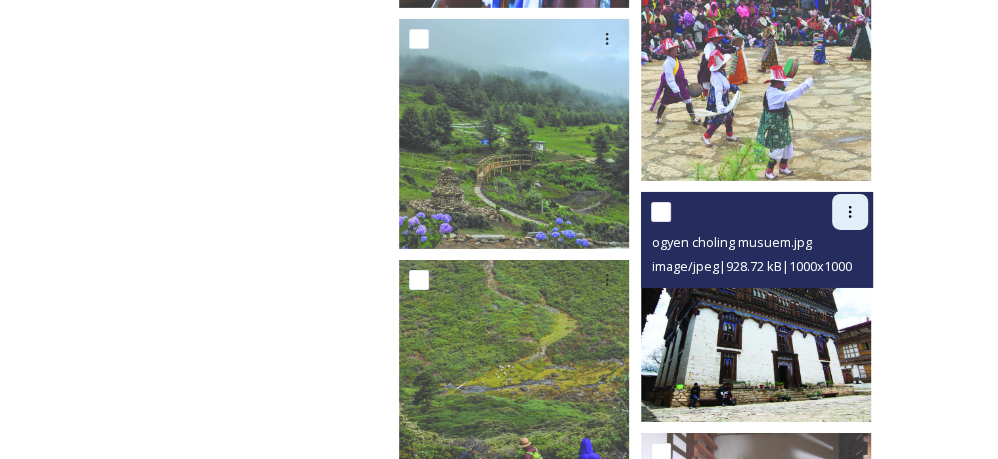 click 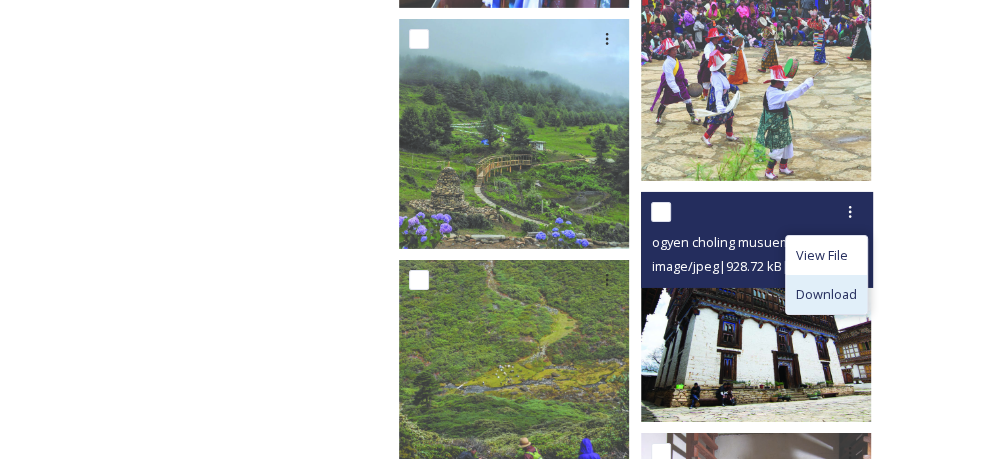 click on "Download" at bounding box center (826, 294) 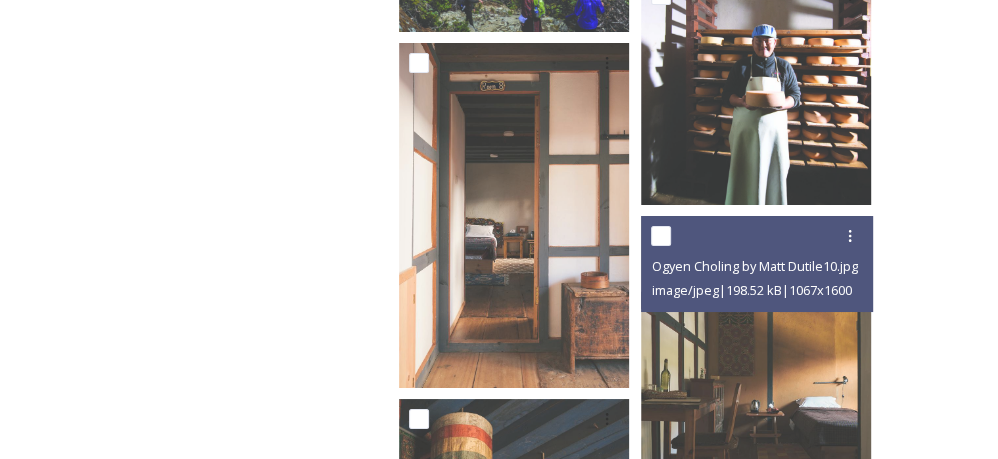 scroll, scrollTop: 4393, scrollLeft: 0, axis: vertical 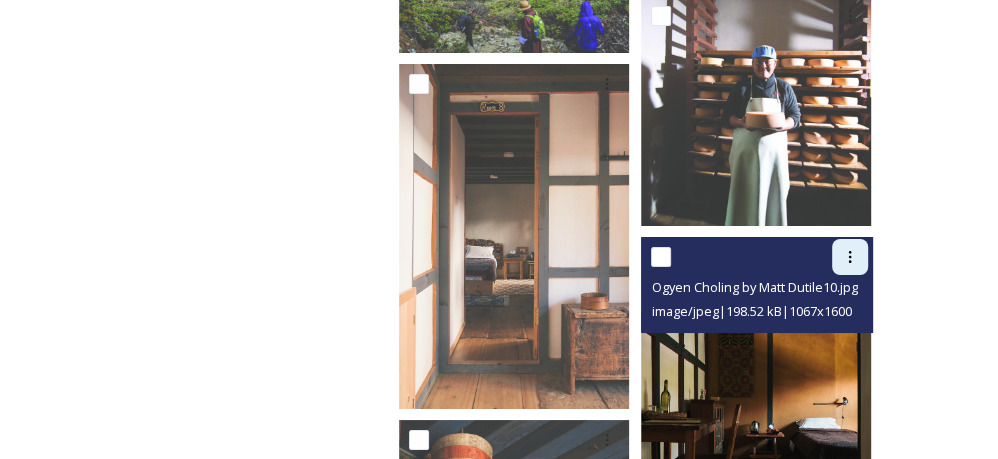 click 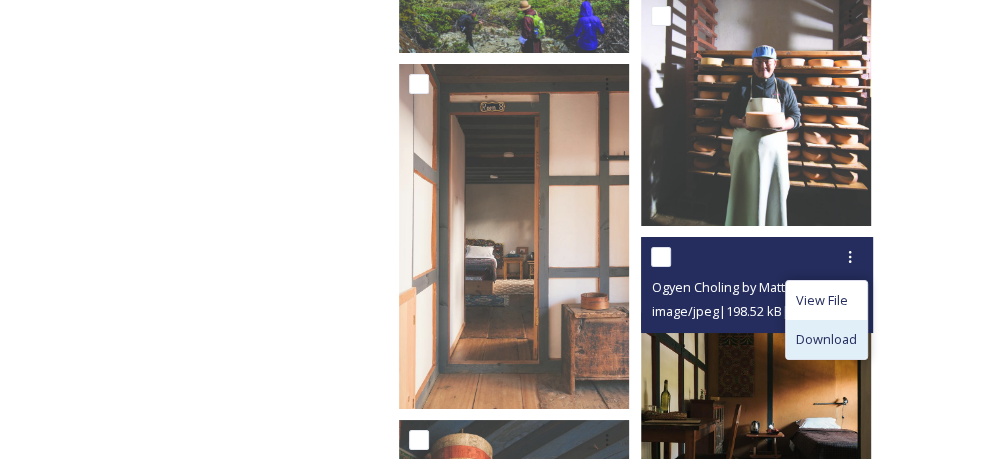 click on "Download" at bounding box center [826, 339] 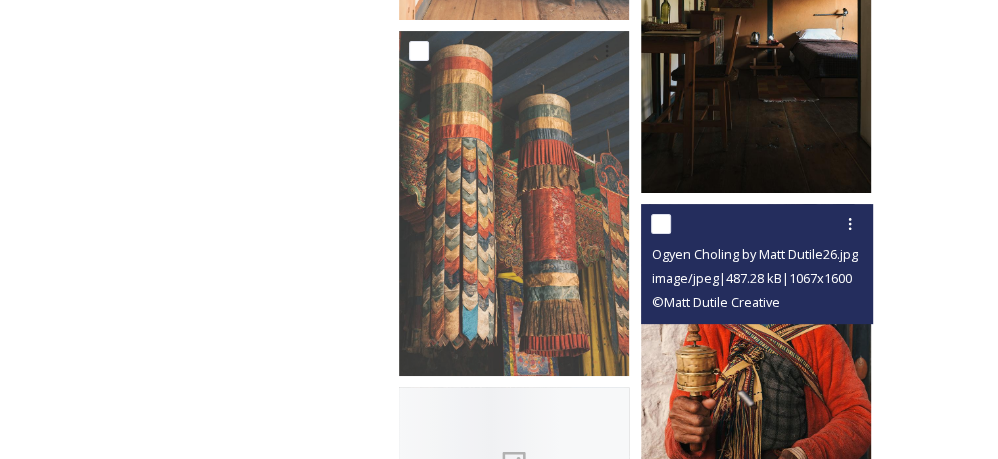 scroll, scrollTop: 4783, scrollLeft: 0, axis: vertical 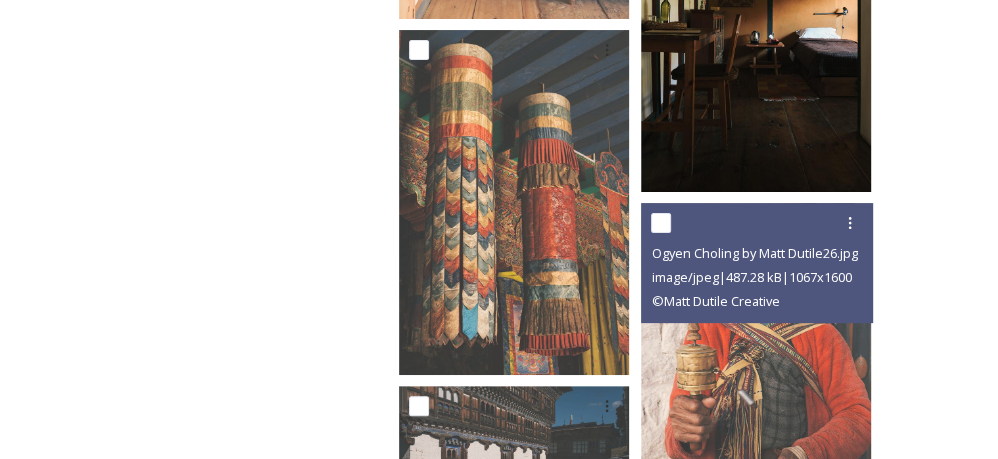 click on "Department of Tourism Bhutan – Brand Centre Search 183 file s Filters Date Created Select all Ogyen Choling by Matt Dutile26.jpg image/jpeg | 487.28 kB | 1067 x 1600 © Matt Dutile Creative" at bounding box center [641, 4978] 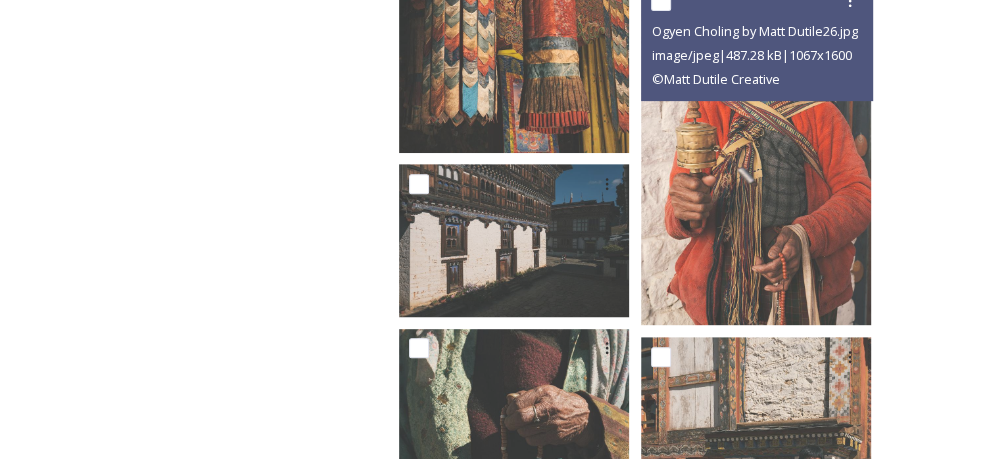 scroll, scrollTop: 5046, scrollLeft: 0, axis: vertical 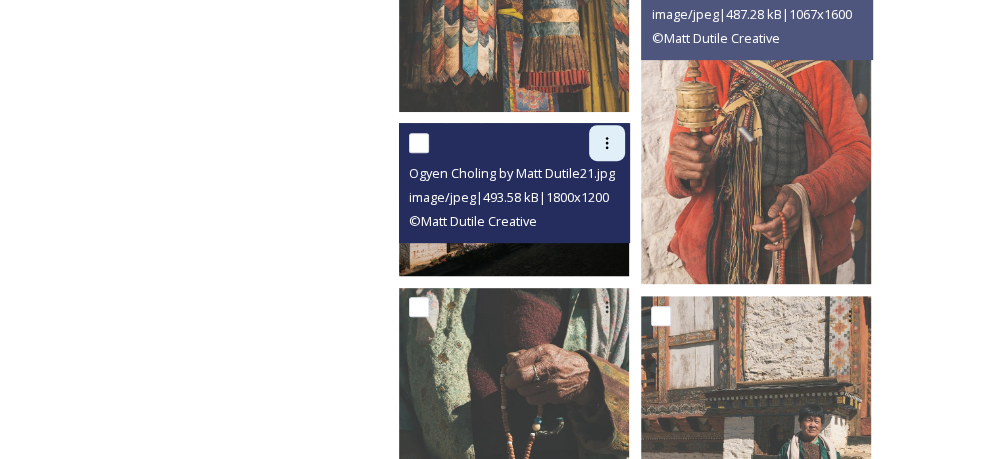 click at bounding box center [607, 143] 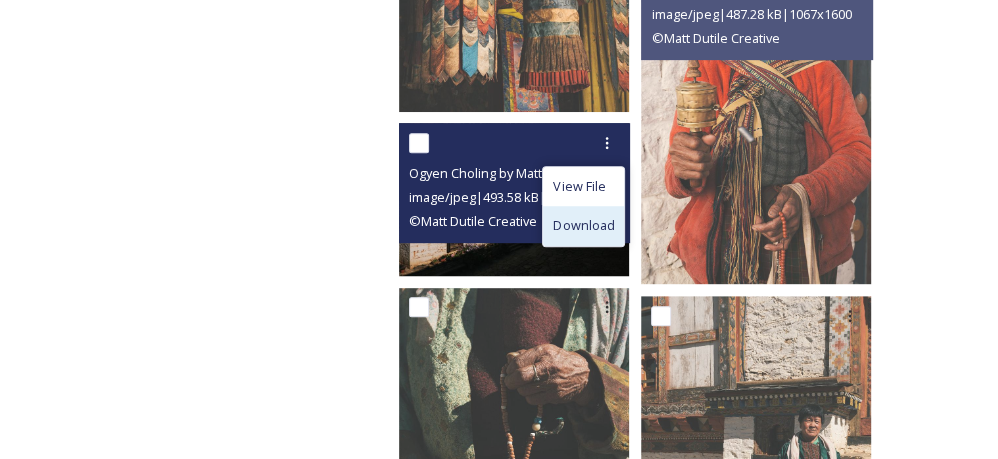 click on "Download" at bounding box center (583, 225) 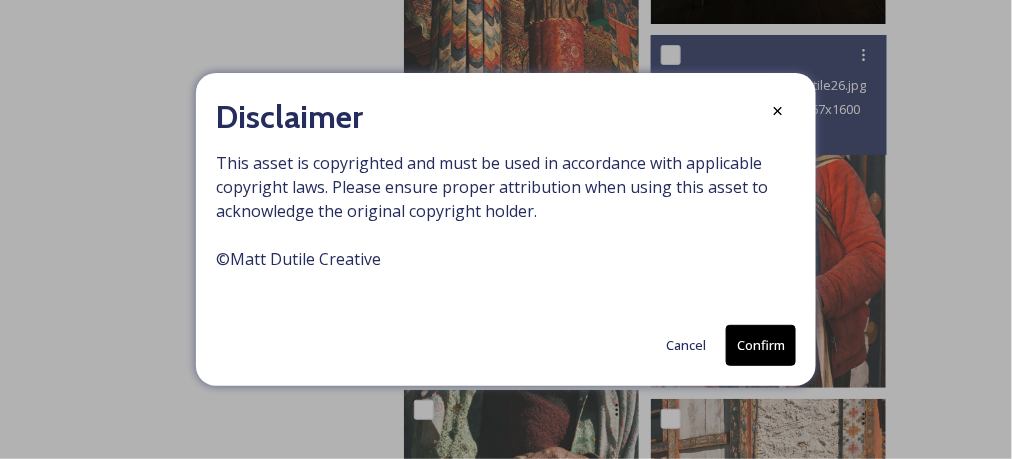 click on "Confirm" at bounding box center (761, 345) 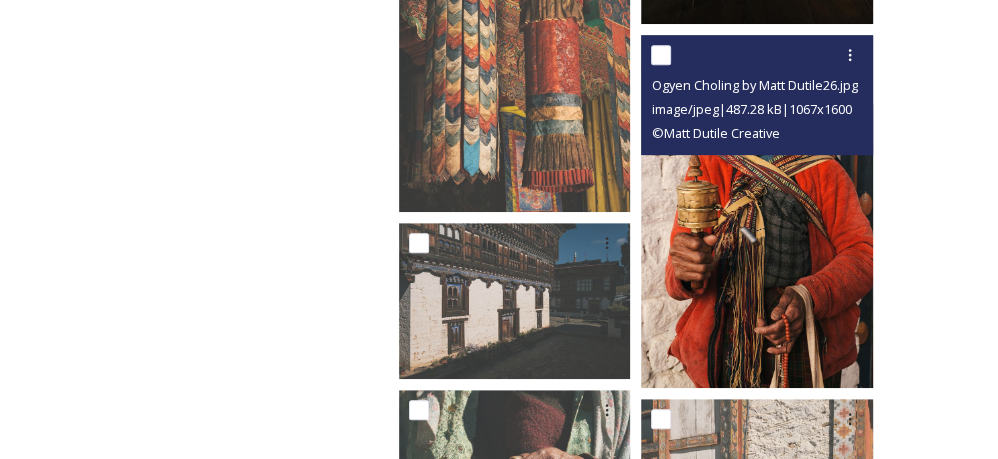 click at bounding box center (758, 212) 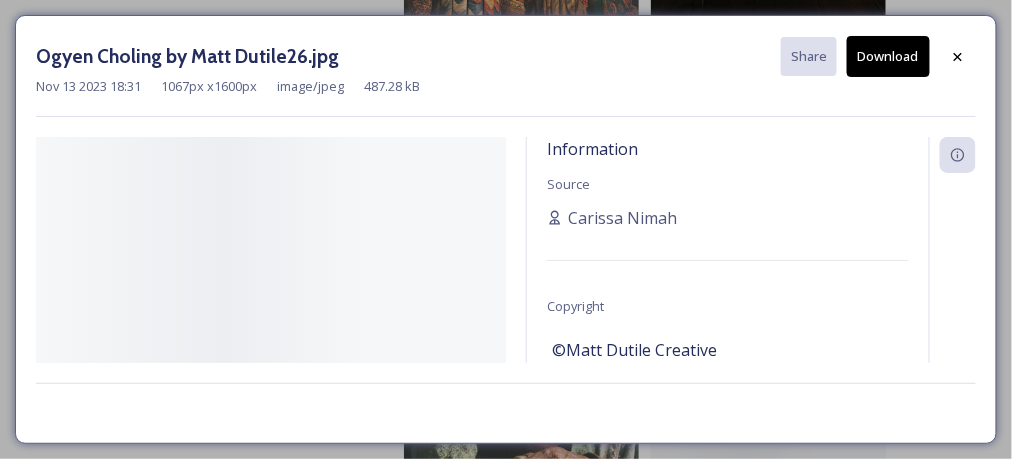 click on "©Matt Dutile Creative" at bounding box center (728, 350) 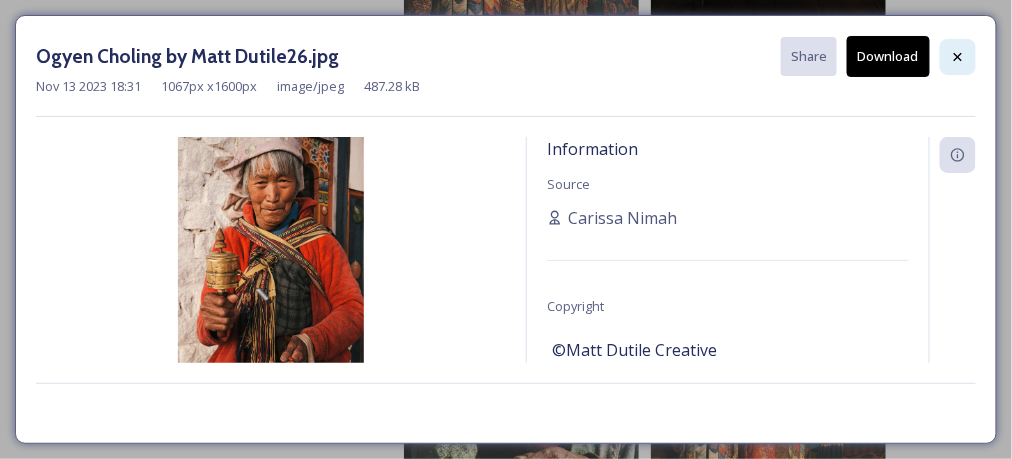 click 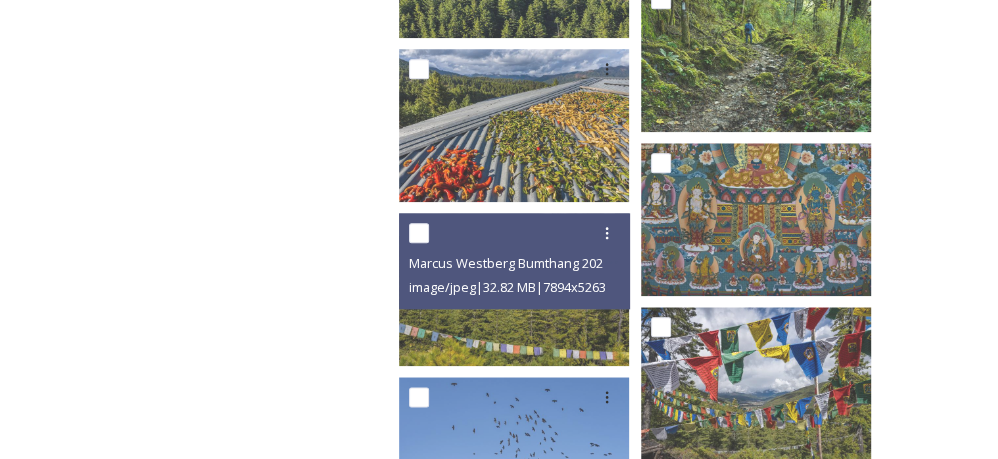 scroll, scrollTop: 10288, scrollLeft: 0, axis: vertical 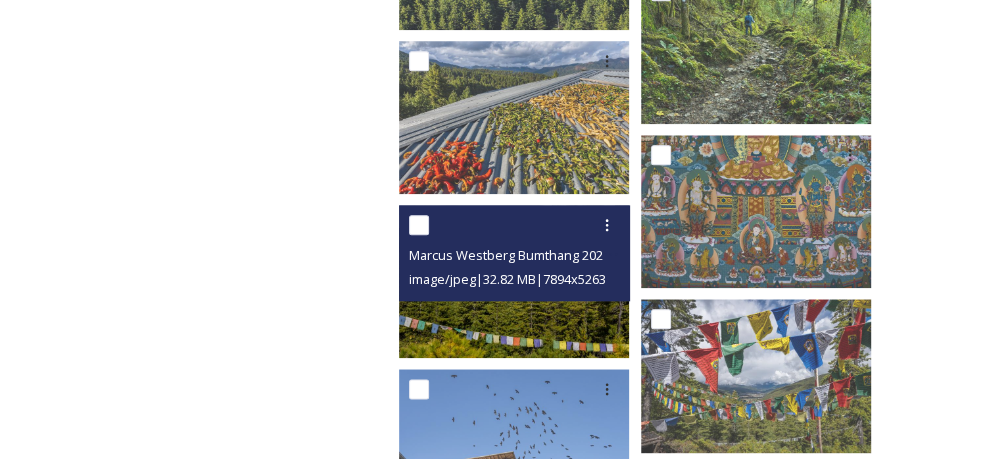 click at bounding box center [514, 281] 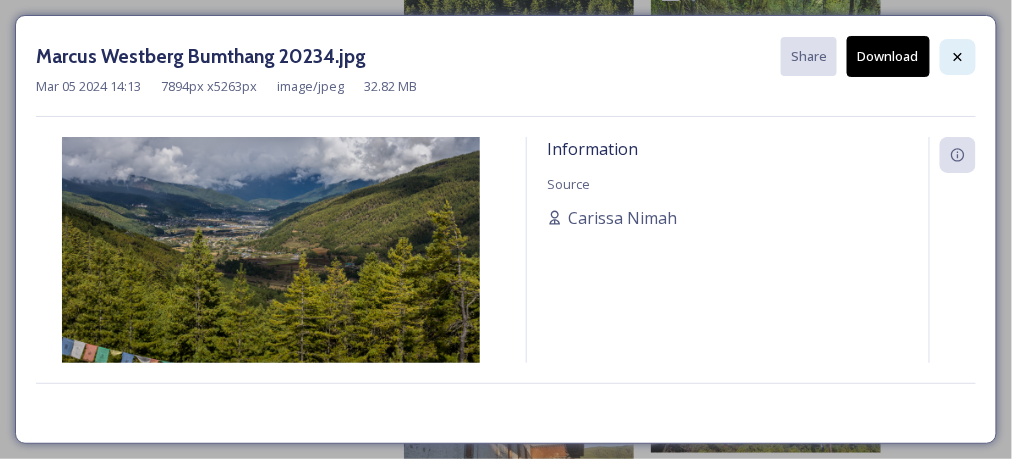 click 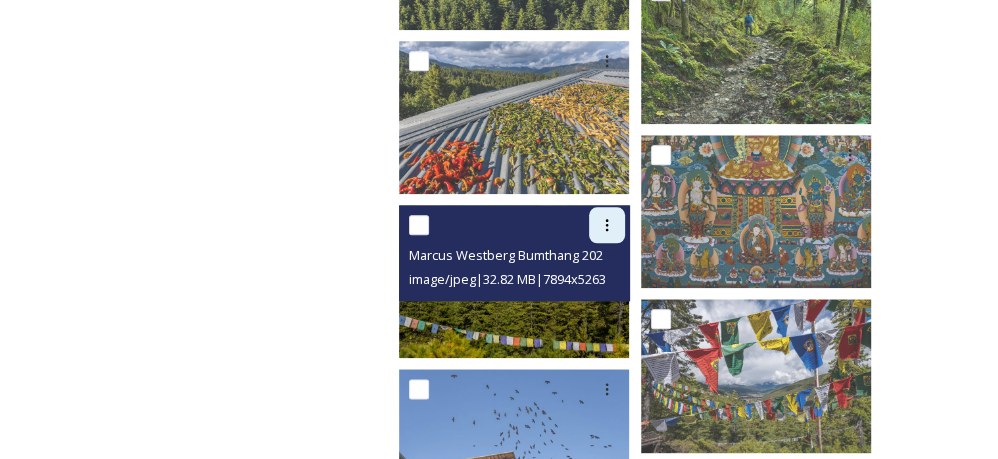 click 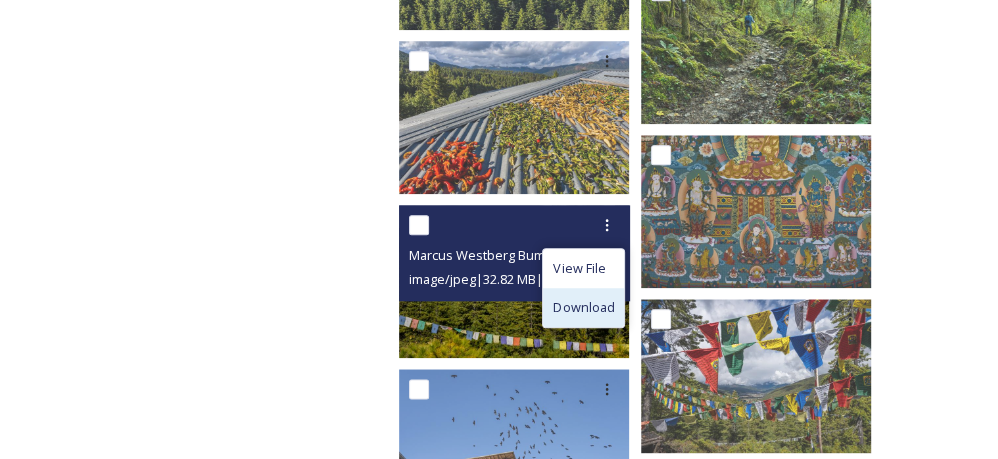 click on "Download" at bounding box center (583, 307) 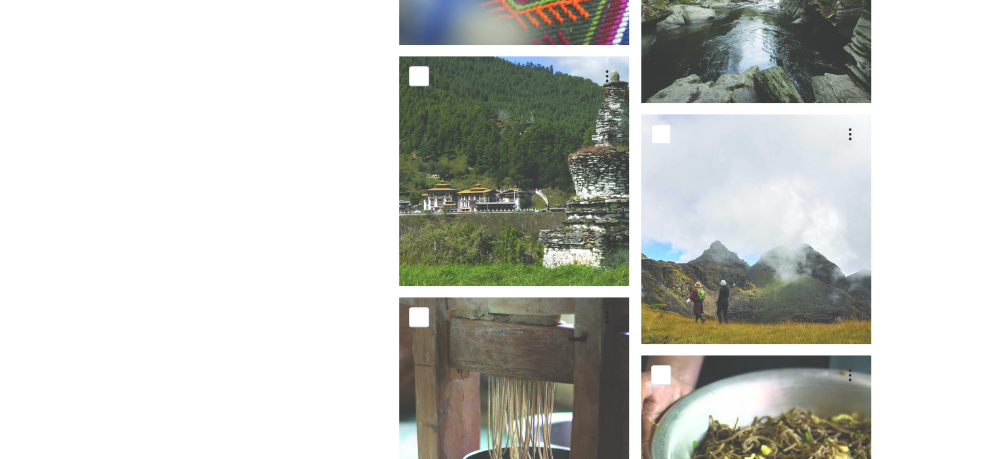 scroll, scrollTop: 0, scrollLeft: 0, axis: both 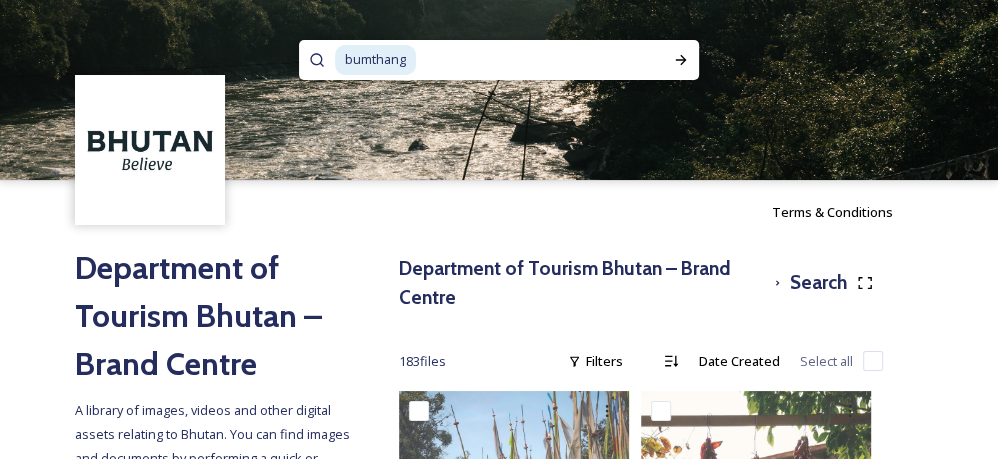 click at bounding box center (522, 60) 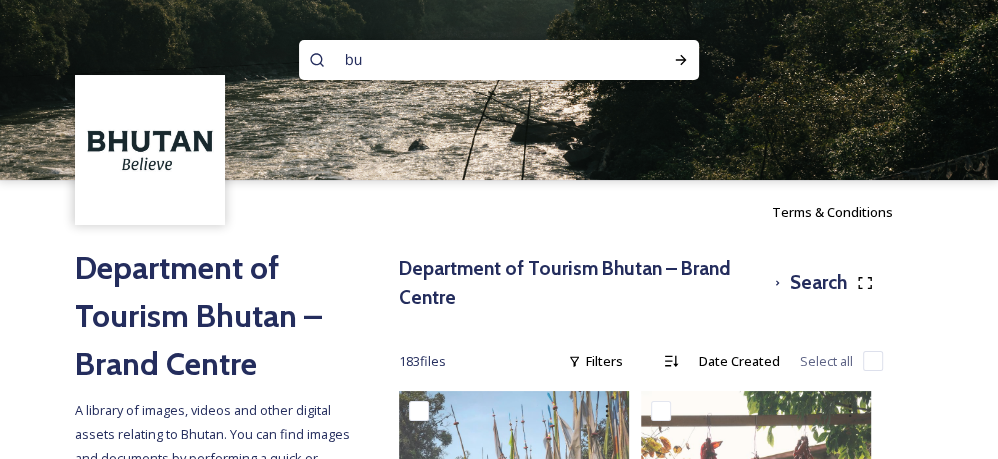 type on "b" 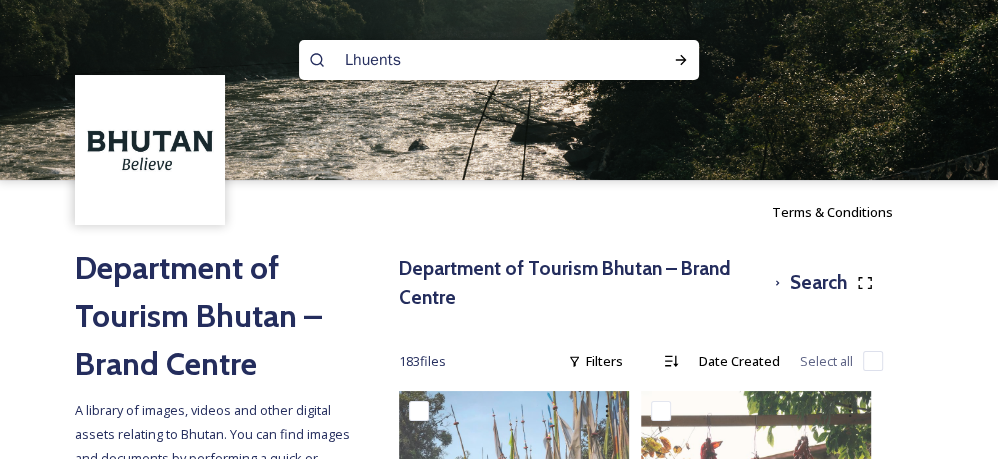type on "Lhuentse" 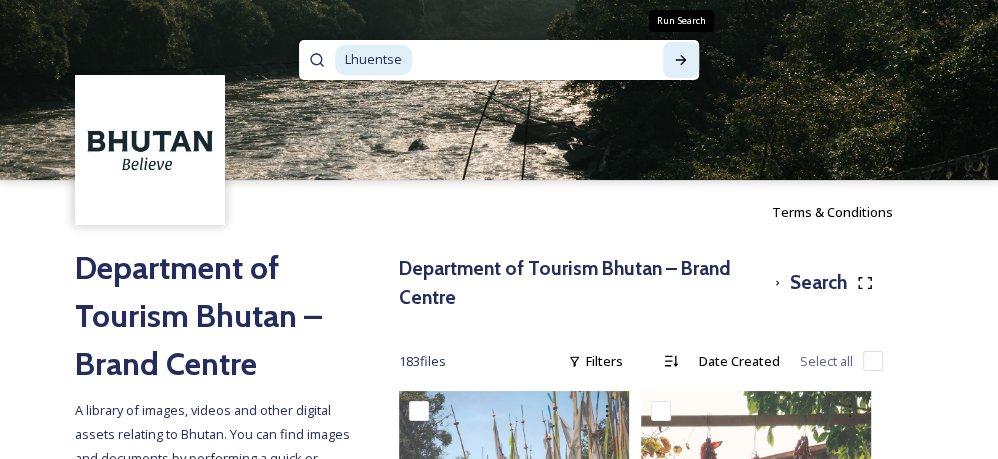 type 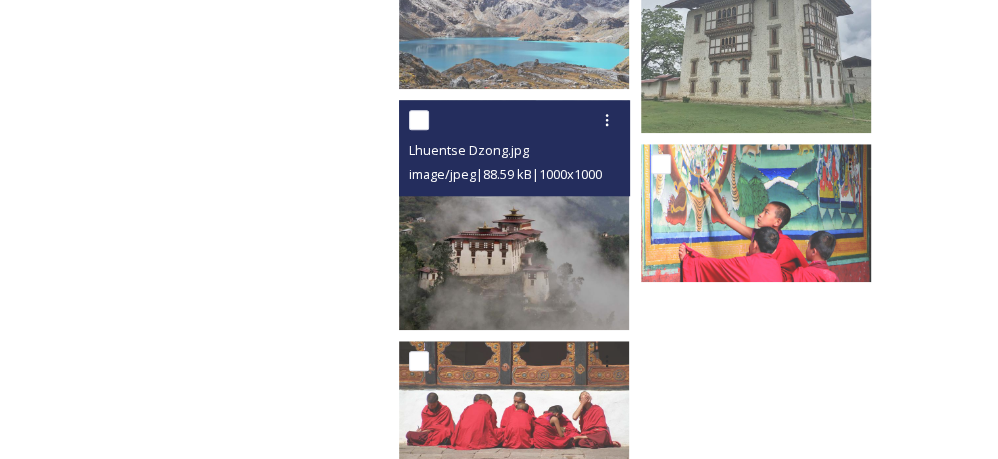 scroll, scrollTop: 1195, scrollLeft: 0, axis: vertical 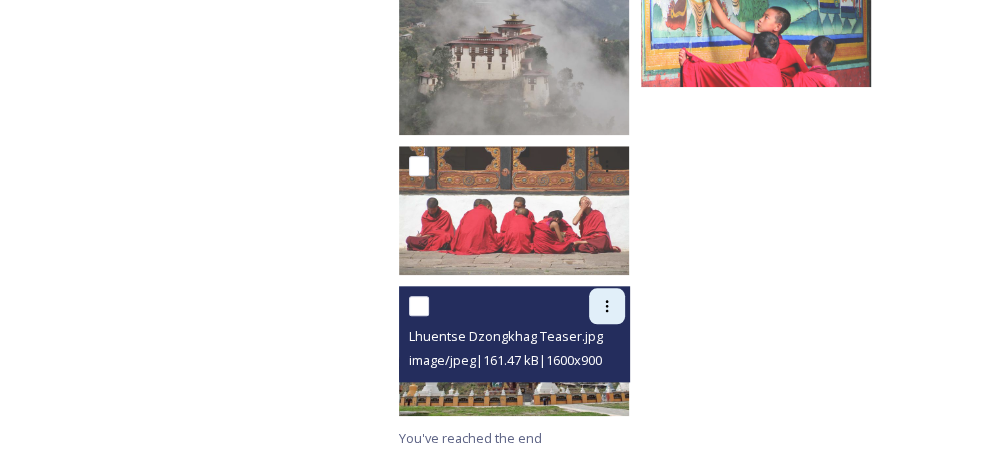 click 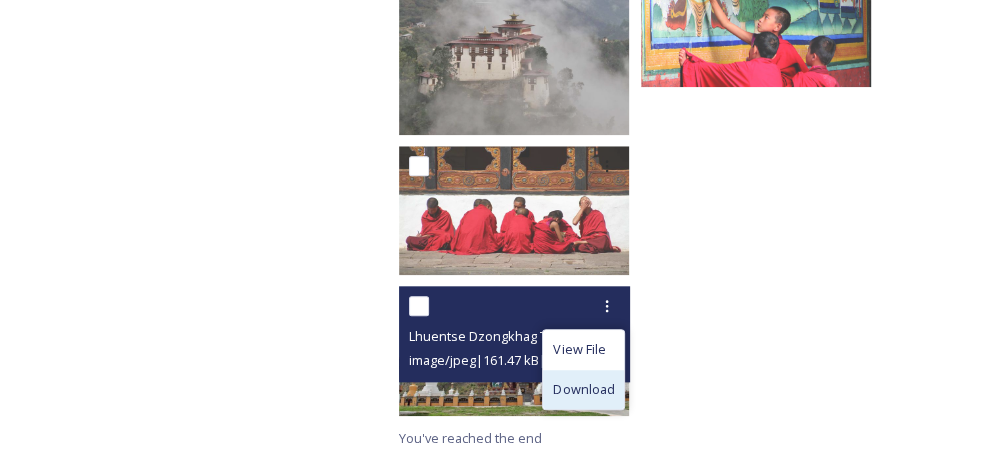 click on "Download" at bounding box center (583, 389) 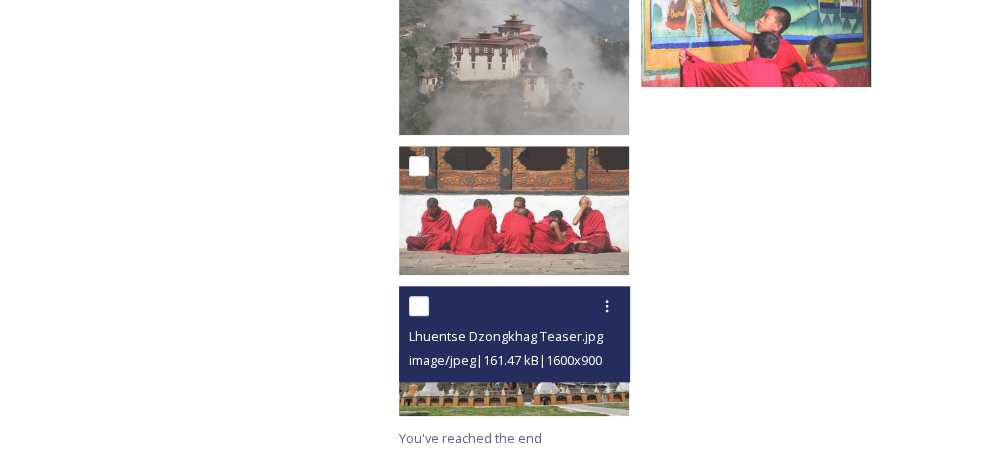 click at bounding box center [419, 306] 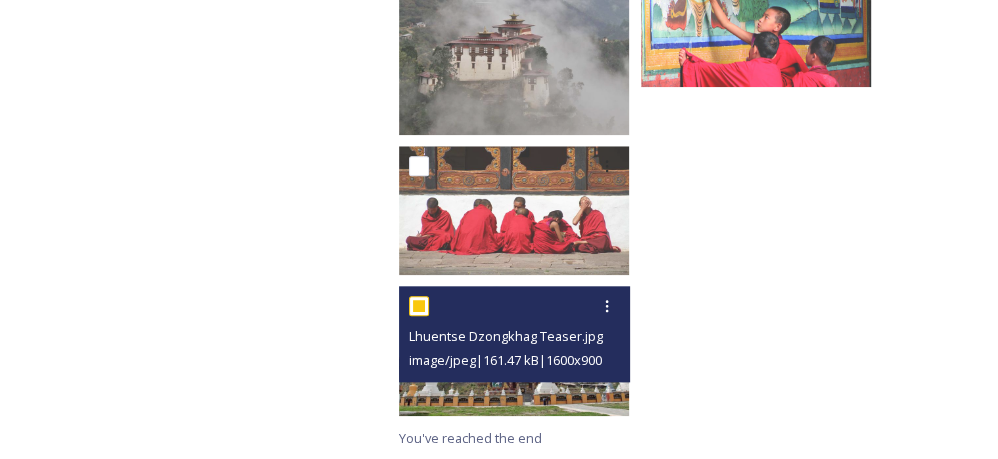 checkbox on "true" 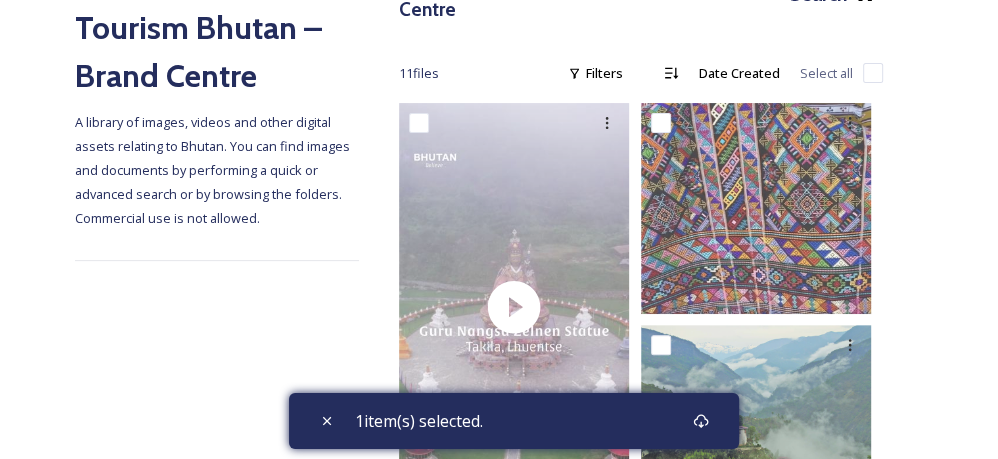 scroll, scrollTop: 0, scrollLeft: 0, axis: both 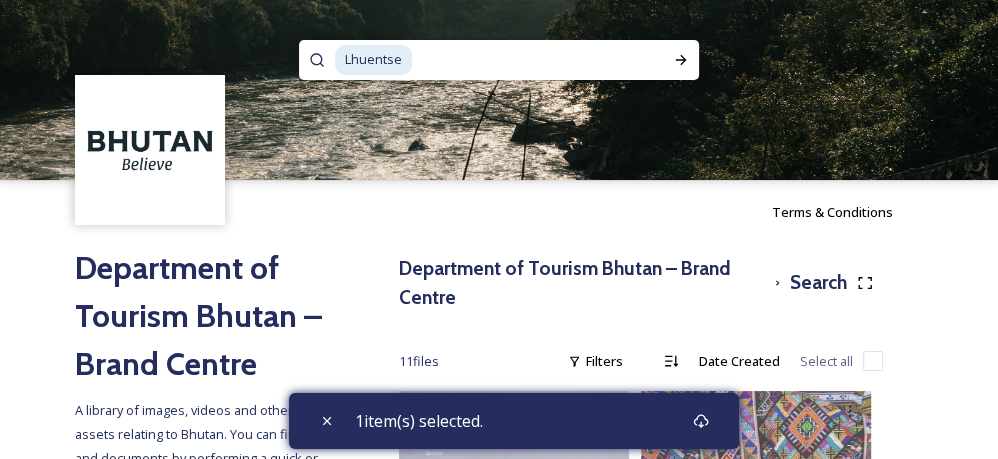 click at bounding box center (519, 60) 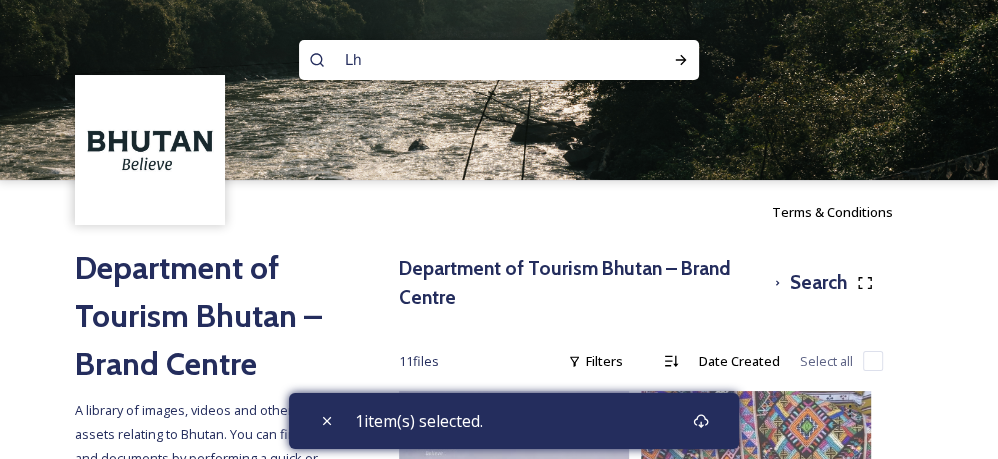 type on "L" 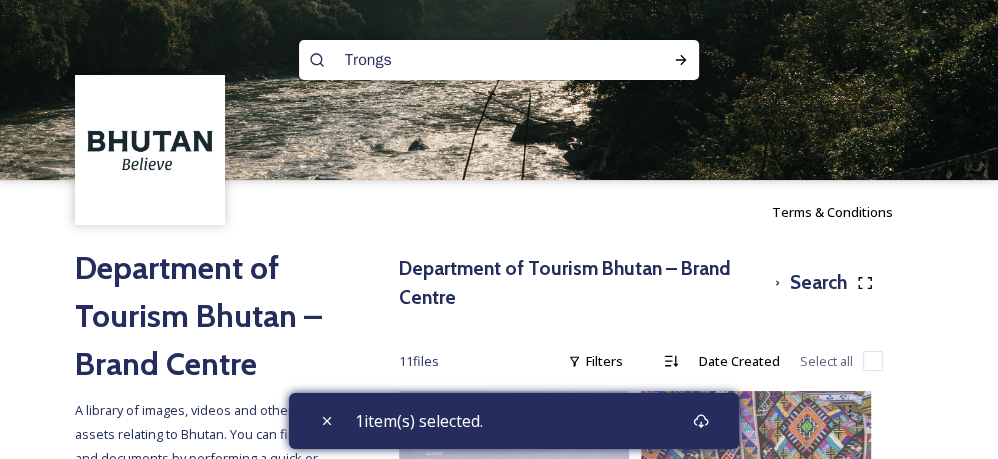 type on "Trongsa" 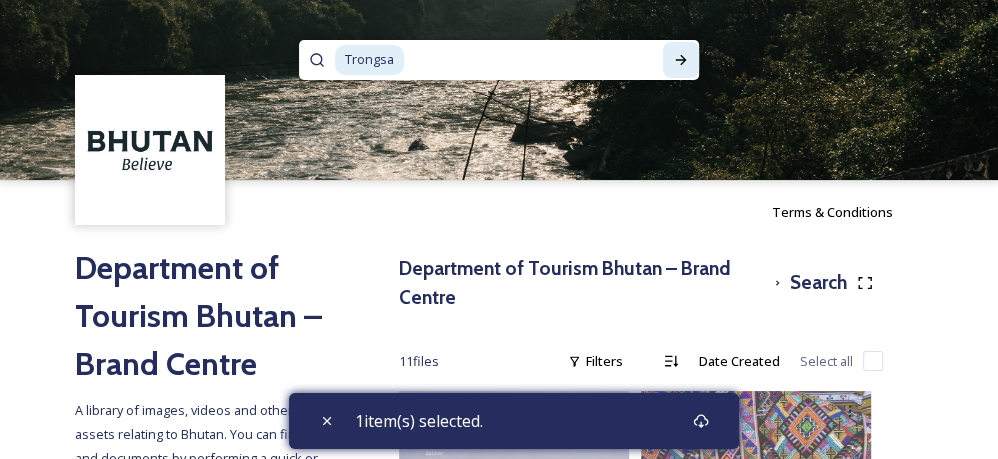 type 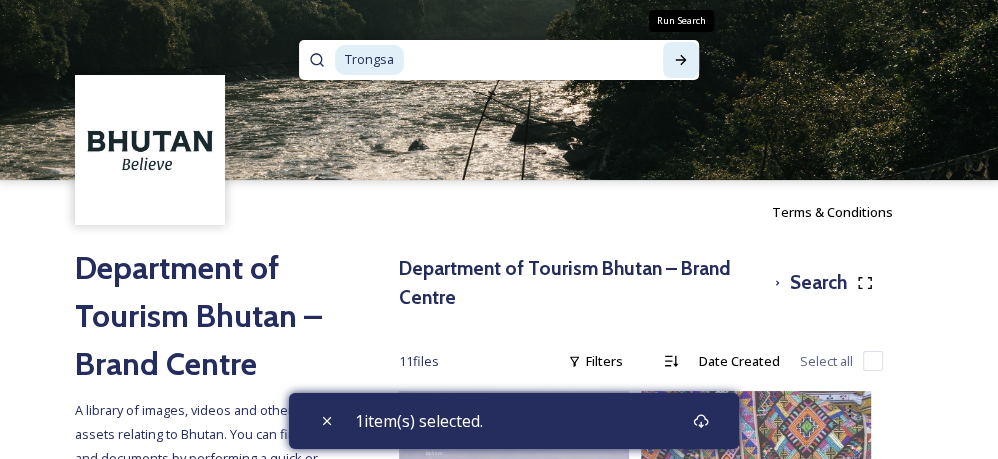 click 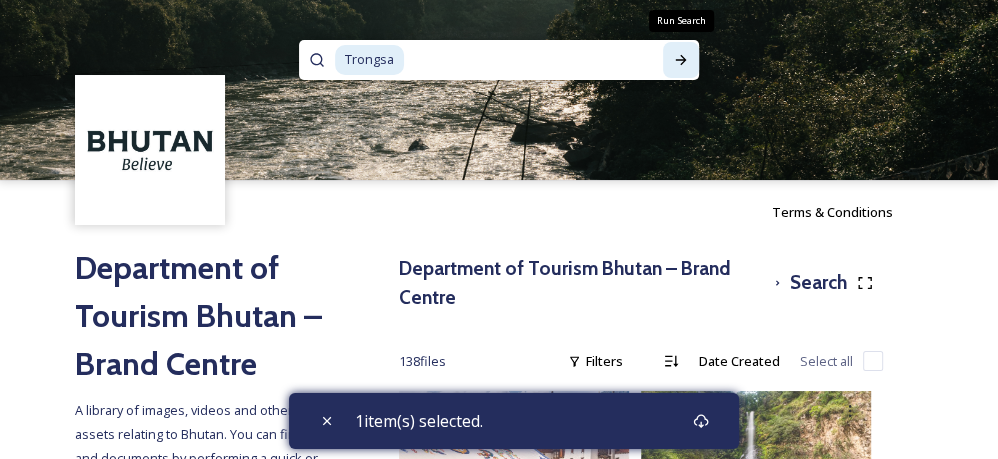 click 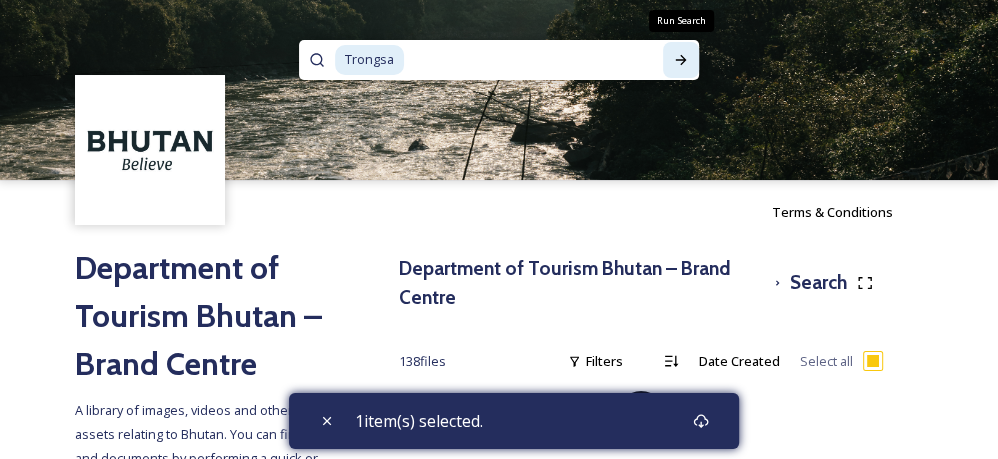 click 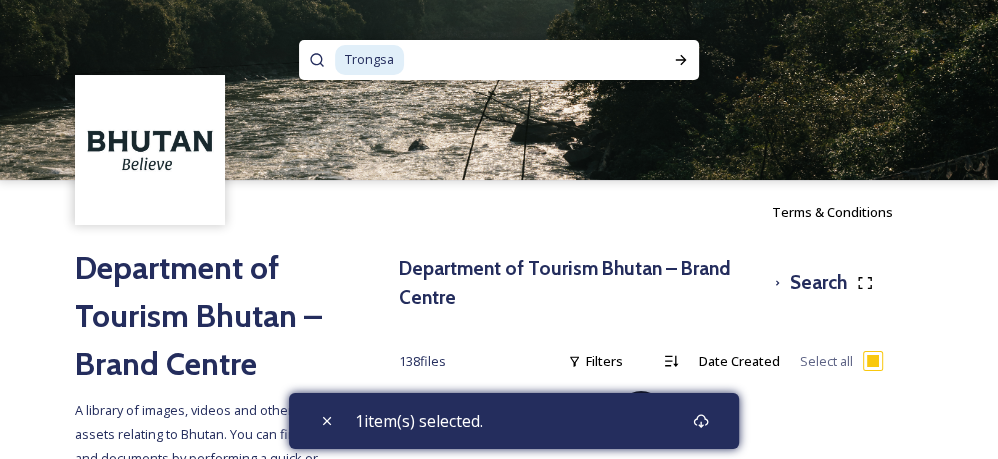 scroll, scrollTop: 99, scrollLeft: 0, axis: vertical 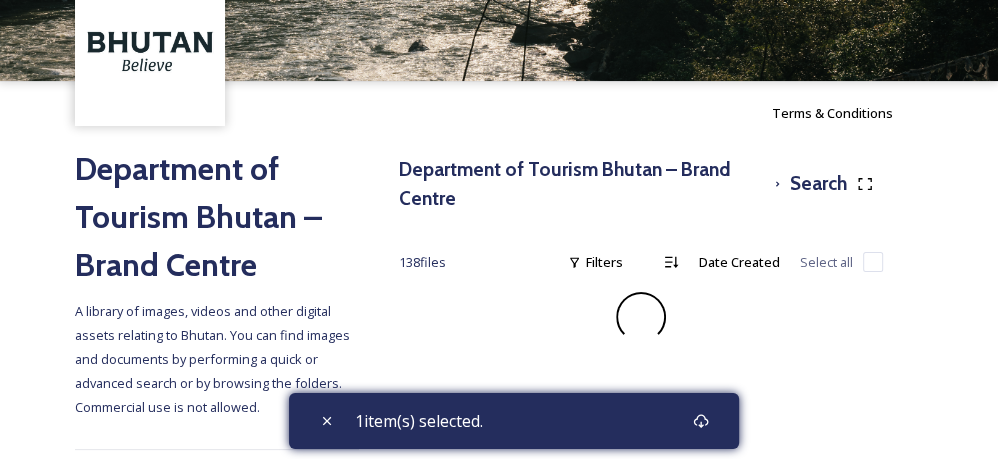 checkbox on "false" 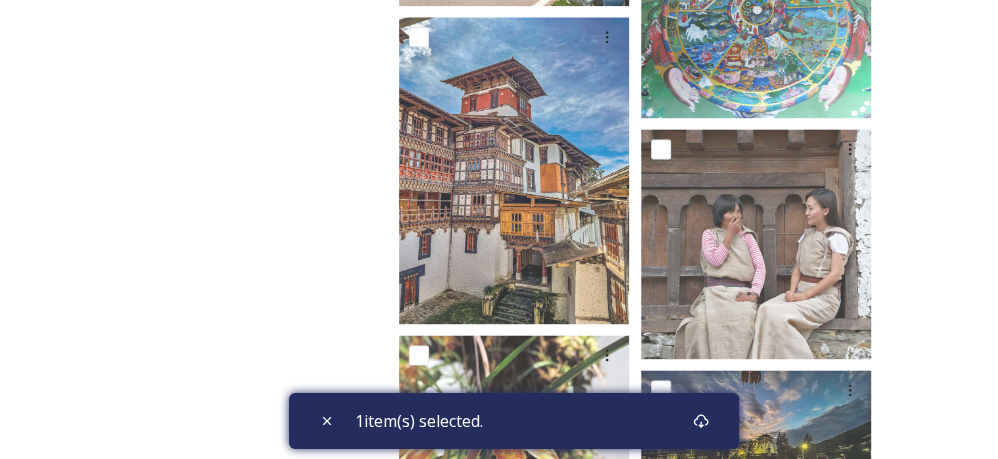 scroll, scrollTop: 1577, scrollLeft: 0, axis: vertical 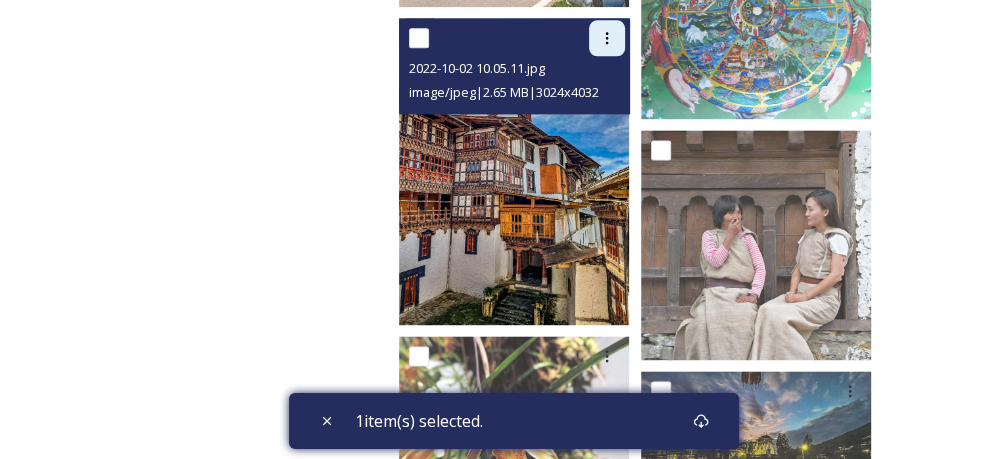 click at bounding box center (607, 38) 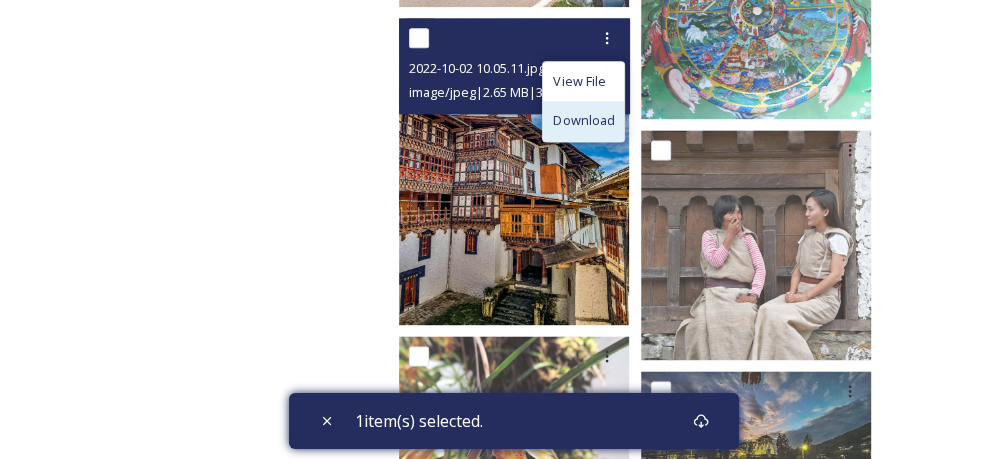 click on "Download" at bounding box center (583, 120) 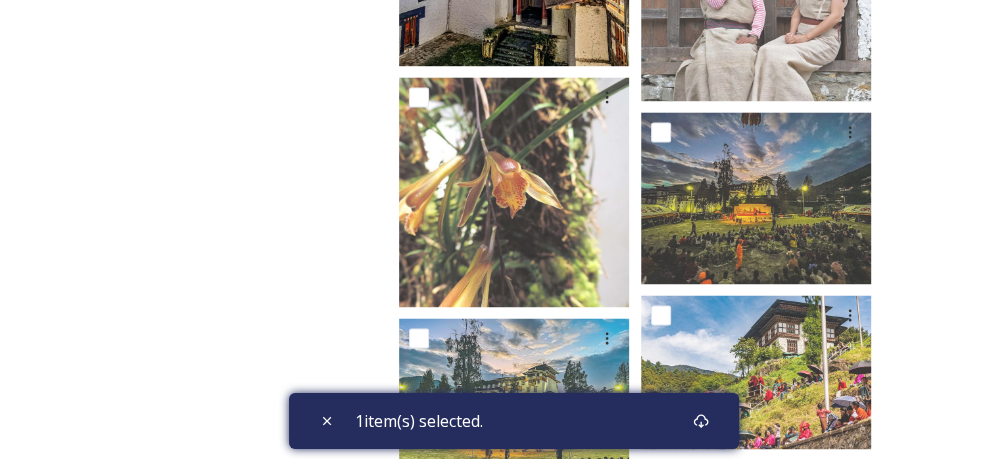 scroll, scrollTop: 1835, scrollLeft: 0, axis: vertical 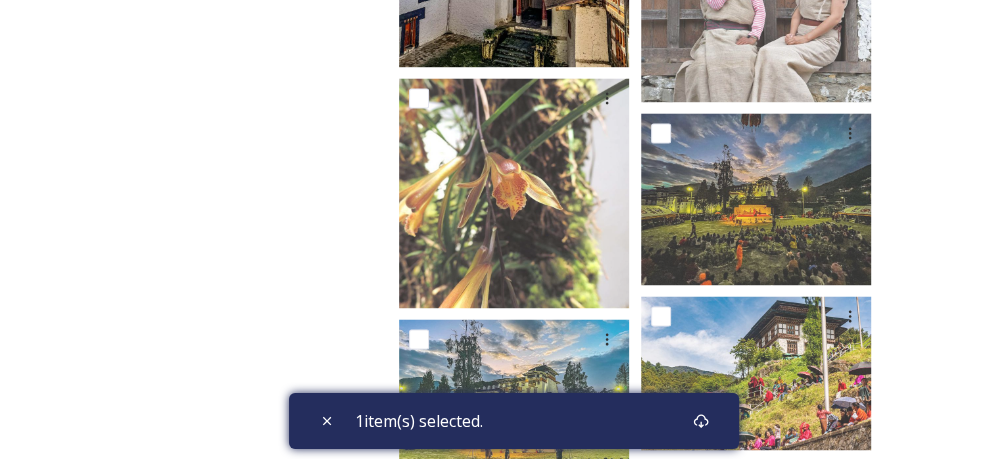 click on "Department of Tourism Bhutan – Brand Centre A library of images, videos and other digital assets relating to Bhutan. You can find images and documents by performing a quick or advanced search or by browsing the folders. Commercial use is not allowed. Department of Tourism Bhutan – Brand Centre Search 138 file s Filters Date Created Select all 2022-10-02 12.20.25.jpg image/jpeg | 2.37 MB | 3936 x 2624 2022-10-02 10.05.11.jpg image/jpeg | 2.65 MB | 3024 x 4032 1 item(s) selected." at bounding box center (499, 301) 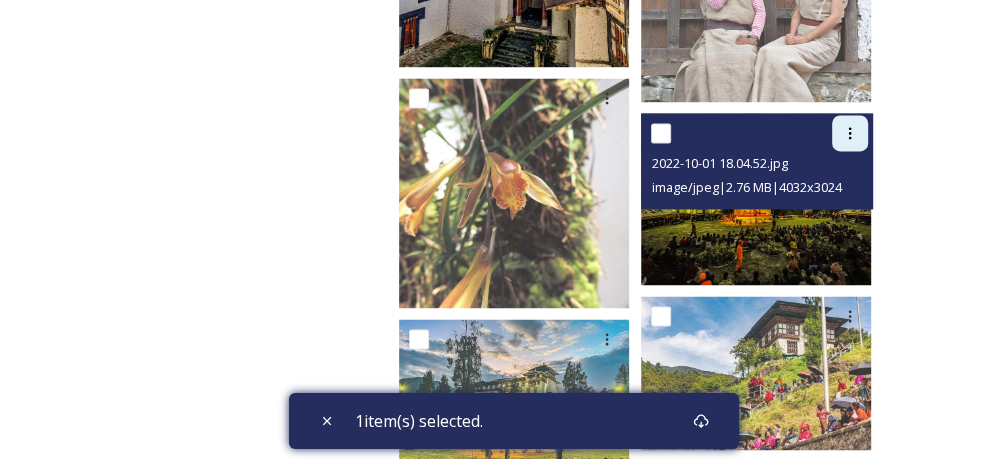 click 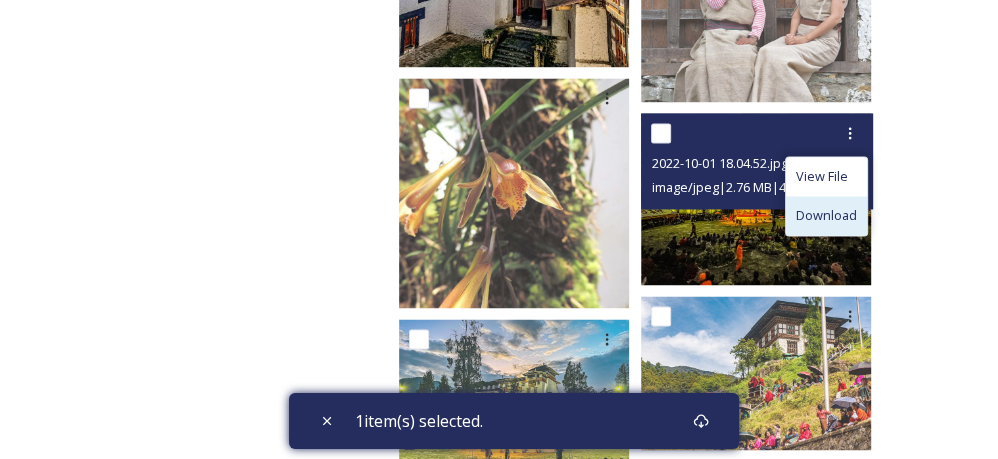 click on "Download" at bounding box center [826, 215] 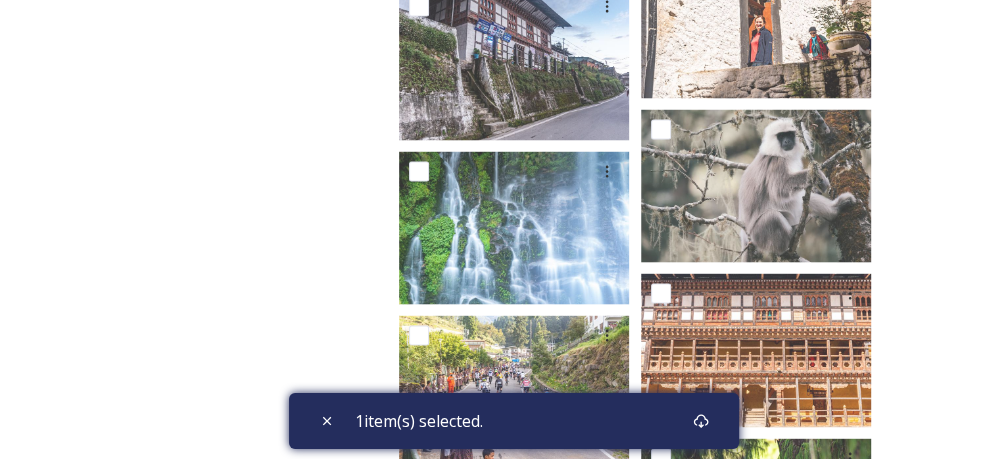 scroll, scrollTop: 2328, scrollLeft: 0, axis: vertical 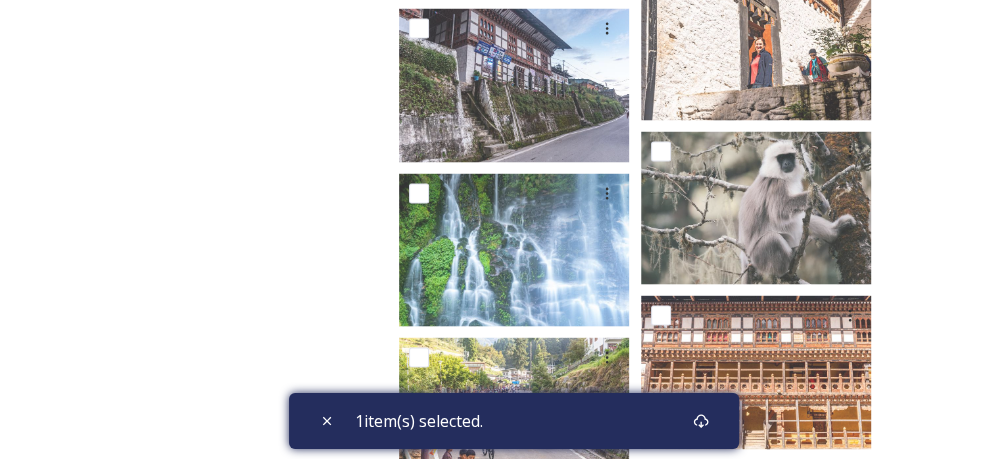 click on "Department of Tourism Bhutan – Brand Centre Search 138 file s Filters Date Created Select all 2022-10-02 12.20.25.jpg image/jpeg | 2.37 MB | 3936 x 2624 2022-10-02 10.05.11.jpg image/jpeg | 2.65 MB | 3024 x 4032 1 item(s) selected." at bounding box center [641, 587] 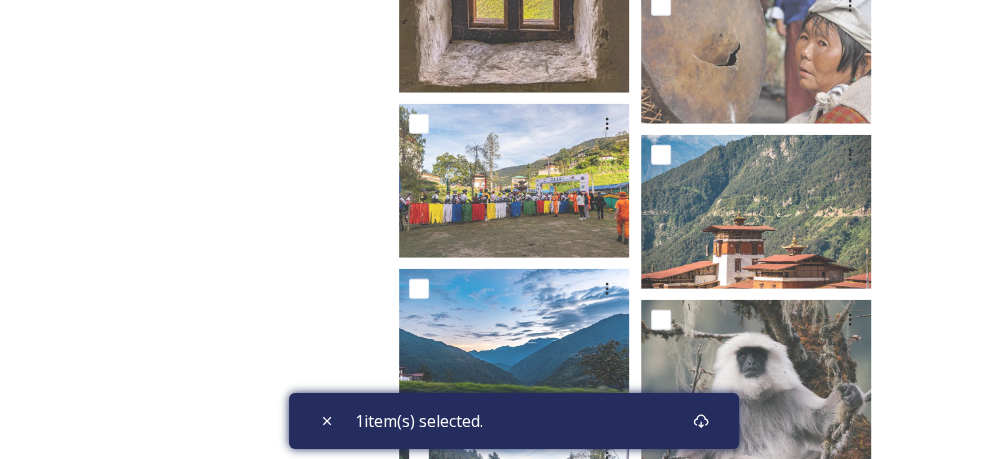 scroll, scrollTop: 3239, scrollLeft: 0, axis: vertical 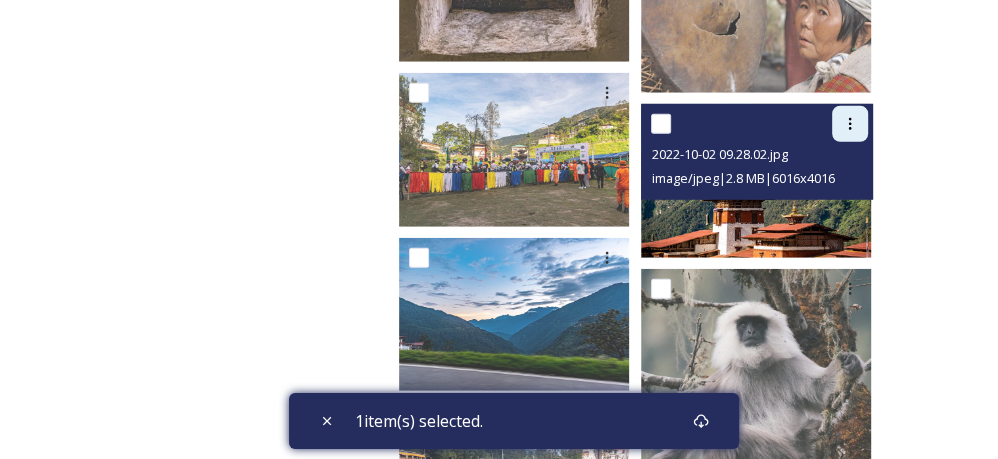 click 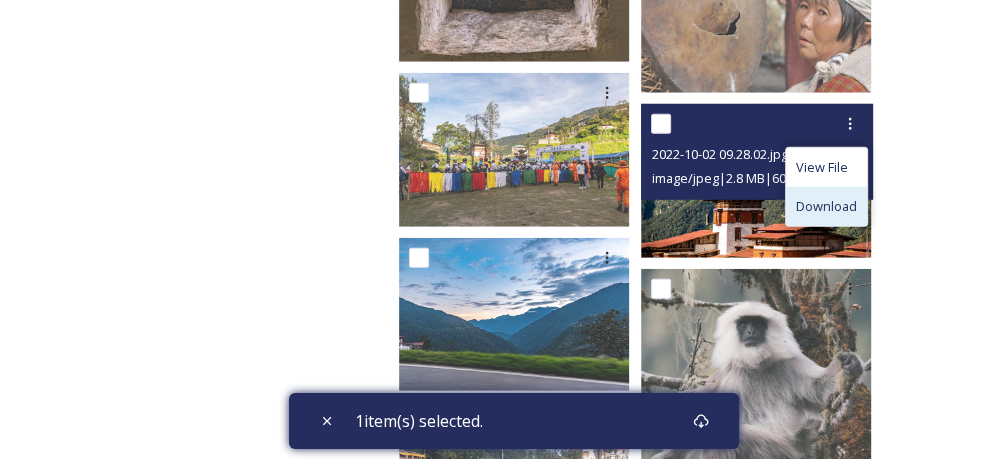 click on "Download" at bounding box center (826, 206) 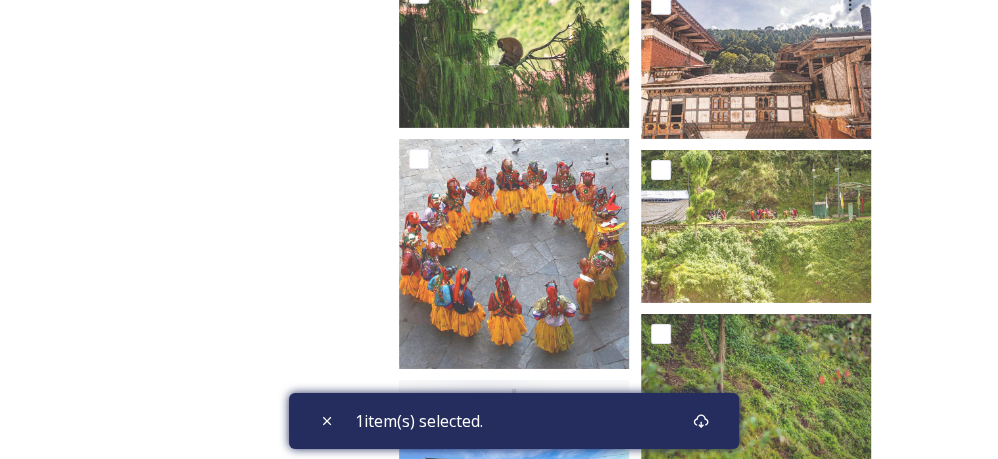 click on "Department of Tourism Bhutan – Brand Centre Search 138 file s Filters Date Created Select all 2022-10-02 12.20.25.jpg image/jpeg | 2.37 MB | 3936 x 2624 2022-10-02 10.05.11.jpg image/jpeg | 2.65 MB | 3024 x 4032 1 item(s) selected." at bounding box center (641, 923) 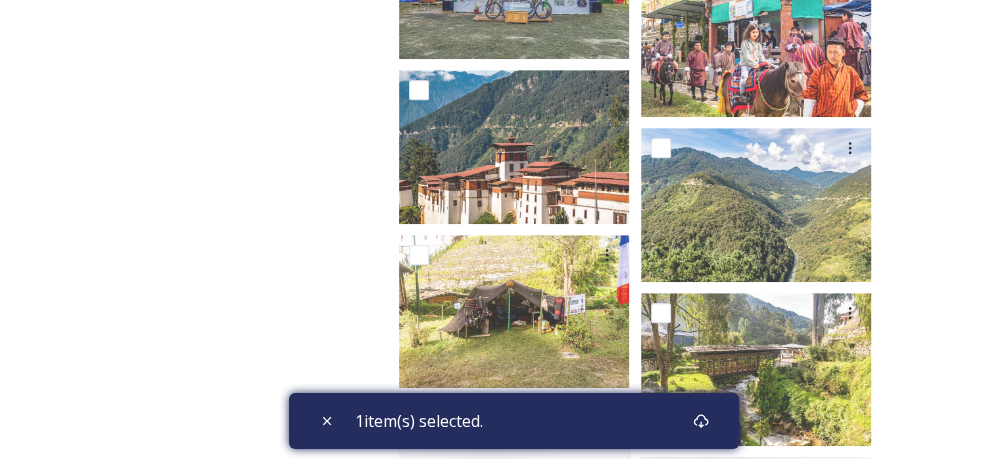 scroll, scrollTop: 5160, scrollLeft: 0, axis: vertical 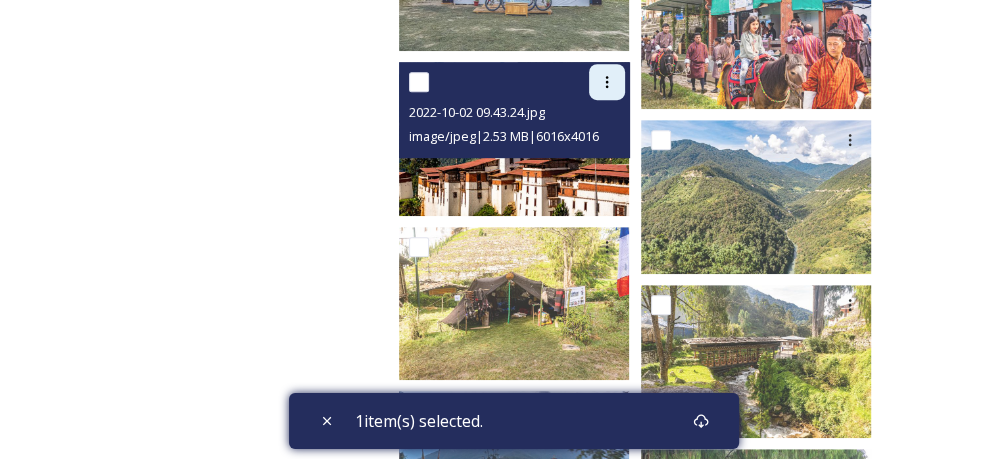 click at bounding box center [607, 82] 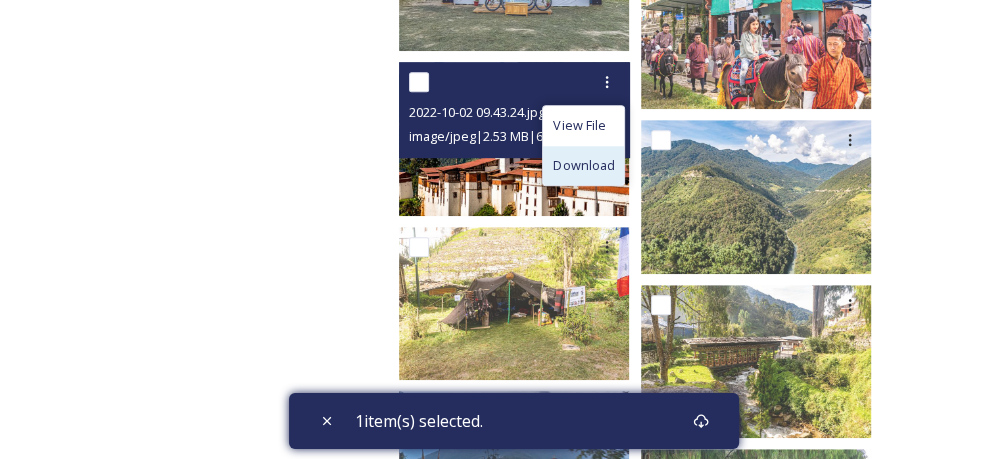 click on "Download" at bounding box center [583, 165] 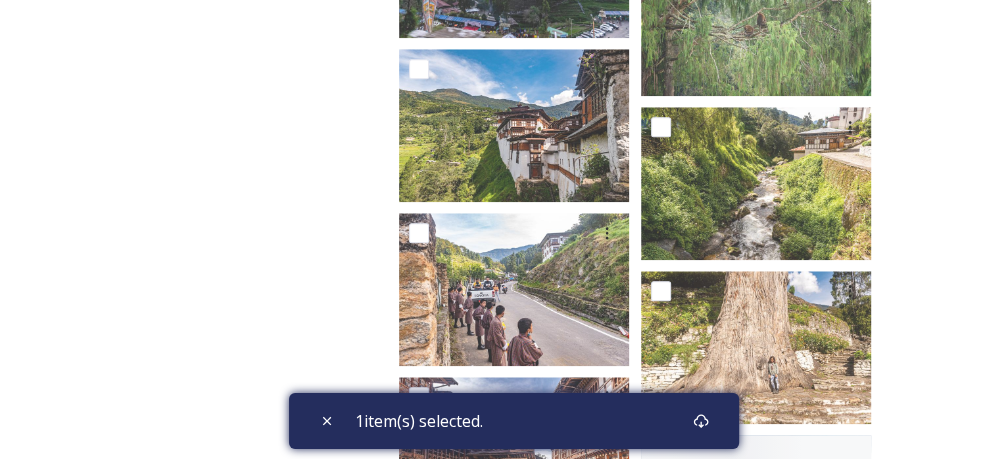 scroll, scrollTop: 5668, scrollLeft: 0, axis: vertical 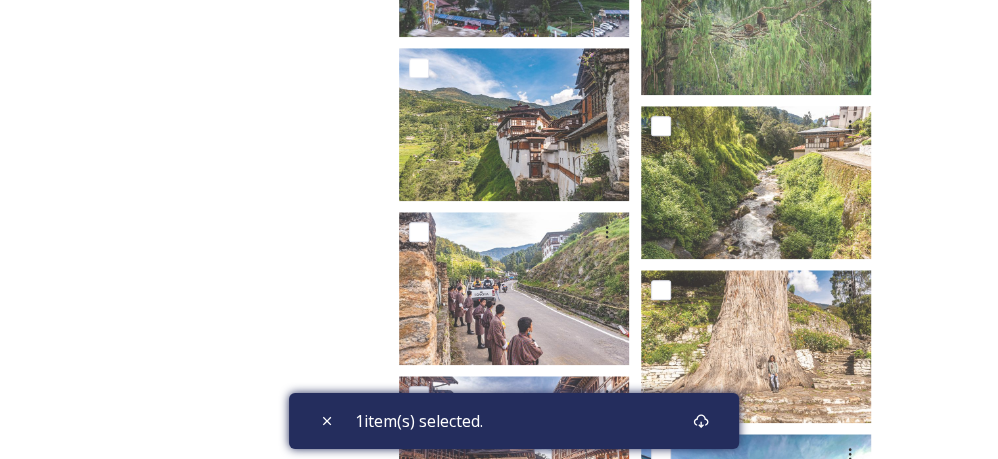 click on "Department of Tourism Bhutan – Brand Centre A library of images, videos and other digital assets relating to Bhutan. You can find images and documents by performing a quick or advanced search or by browsing the folders. Commercial use is not allowed." at bounding box center (217, 969) 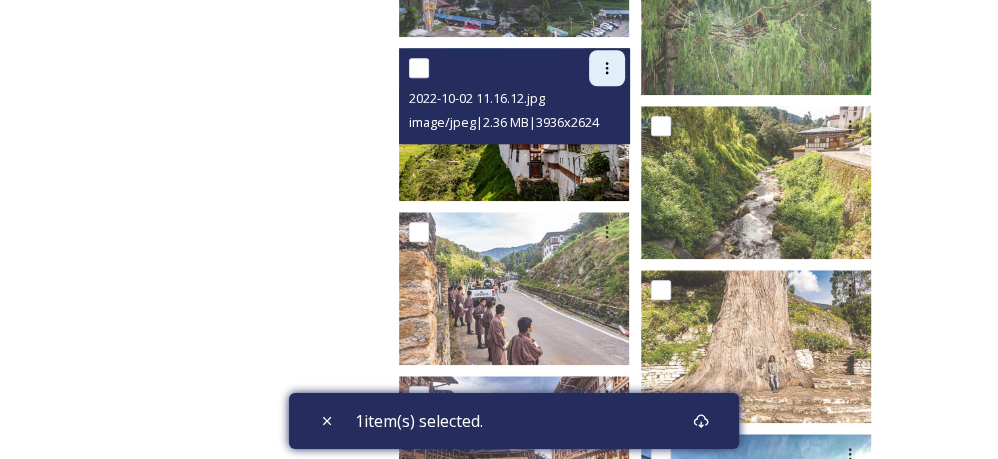 click 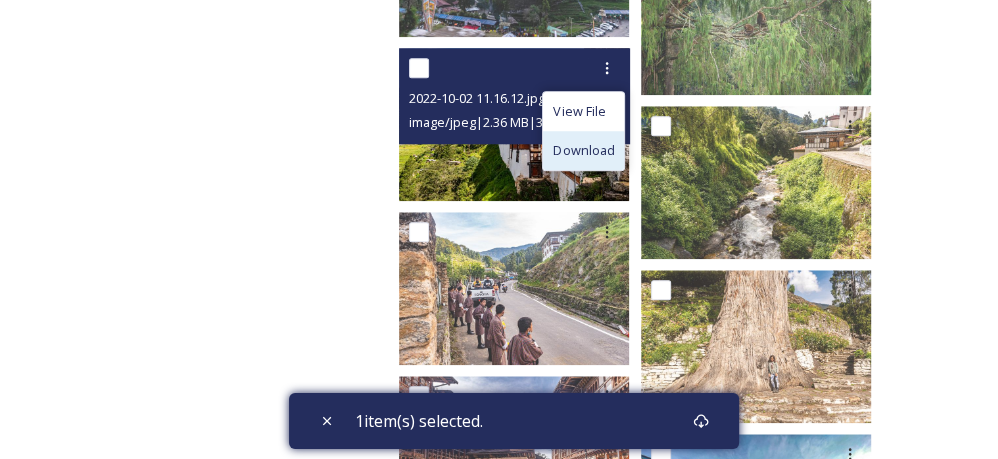 click on "Download" at bounding box center [583, 150] 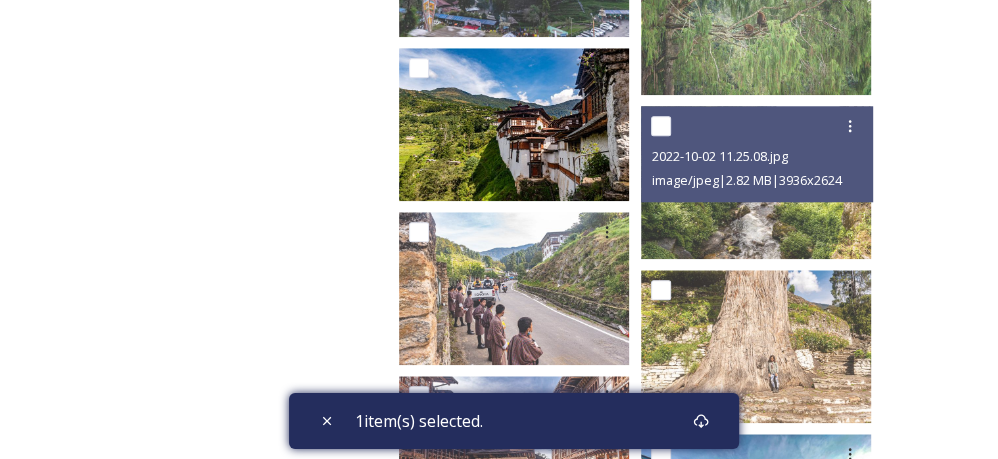 click on "Department of Tourism Bhutan – Brand Centre A library of images, videos and other digital assets relating to Bhutan. You can find images and documents by performing a quick or advanced search or by browsing the folders. Commercial use is not allowed. Department of Tourism Bhutan – Brand Centre Search 138 file s Filters Date Created Select all 2022-10-02 12.20.25.jpg image/jpeg | 2.37 MB | 3936 x 2624 2022-10-02 10.05.11.jpg image/jpeg | 2.65 MB | 3024 x 4032 2022-10-02 11.25.08.jpg image/jpeg | 2.82 MB | 3936 x 2624 You've reached the end 1 item(s) selected." at bounding box center [499, 969] 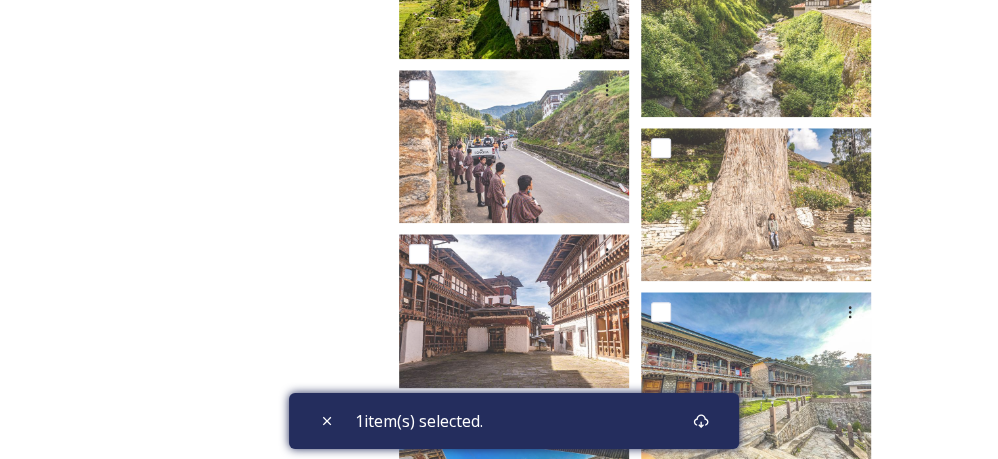 scroll, scrollTop: 5942, scrollLeft: 0, axis: vertical 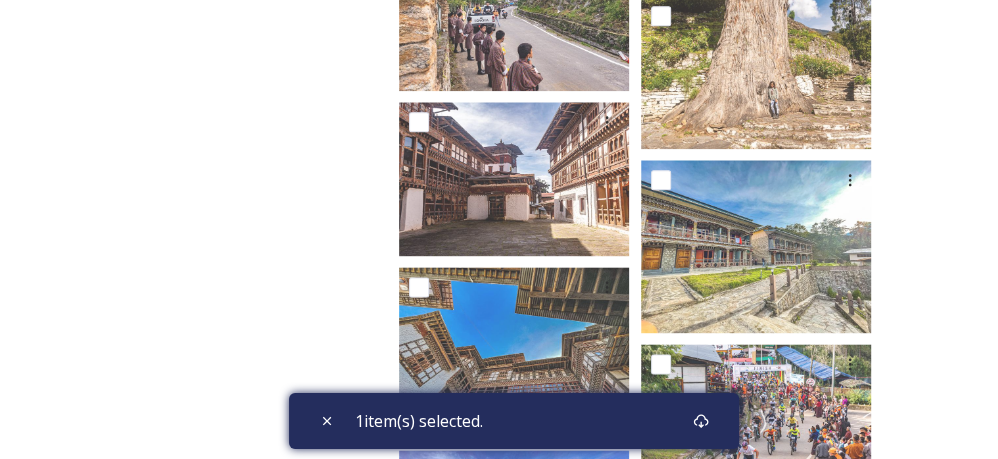 click on "Department of Tourism Bhutan – Brand Centre Search 138 file s Filters Date Created Select all 2022-10-02 12.20.25.jpg image/jpeg | 2.37 MB | 3936 x 2624 2022-10-02 10.05.11.jpg image/jpeg | 2.65 MB | 3024 x 4032 You've reached the end 1 item(s) selected." at bounding box center (641, 695) 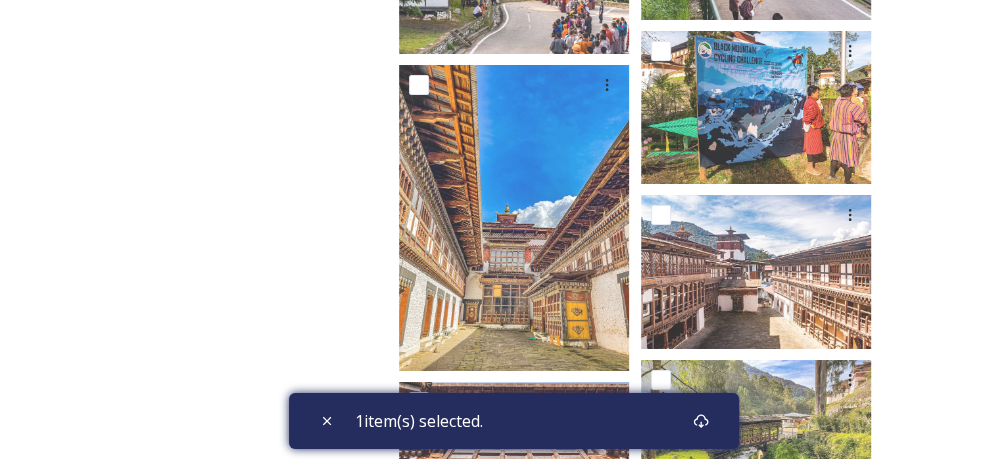 scroll, scrollTop: 8838, scrollLeft: 0, axis: vertical 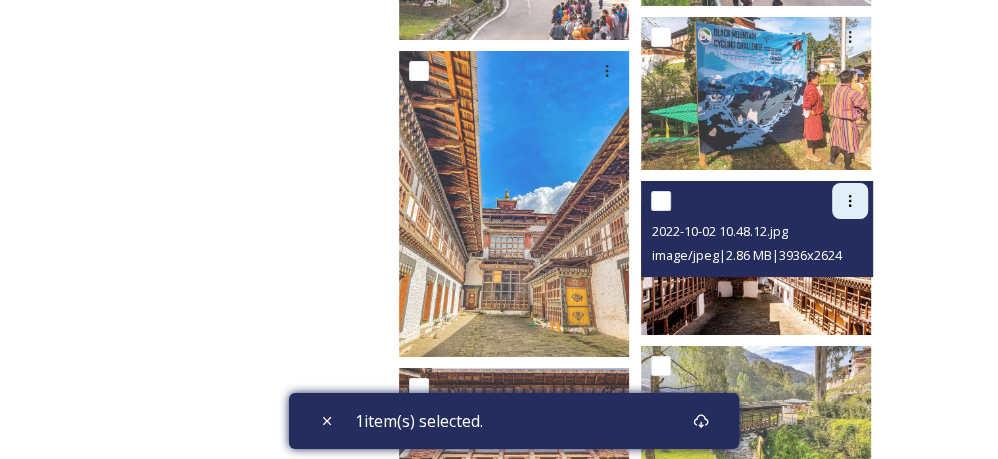 click 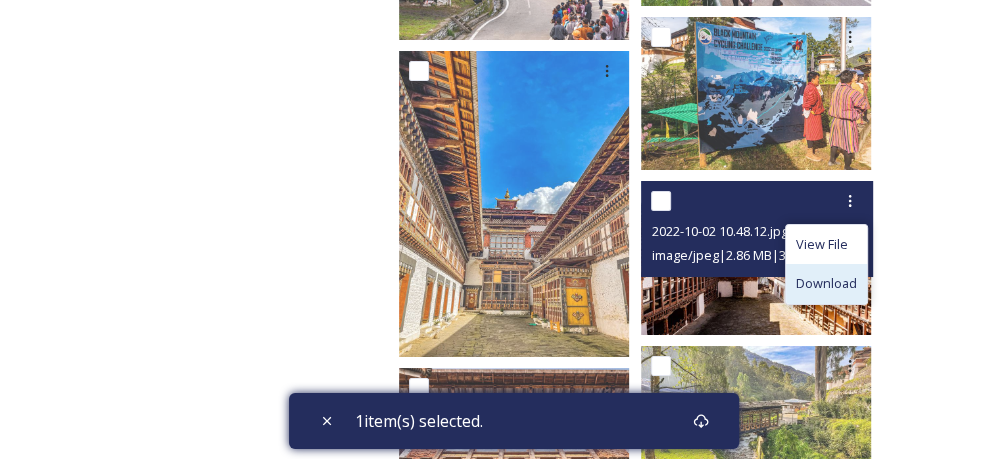 click on "Download" at bounding box center [826, 283] 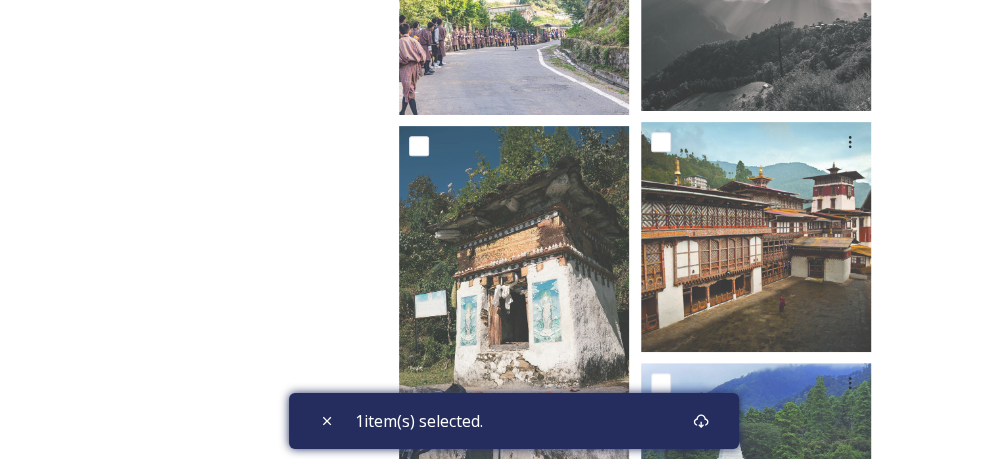 click on "Department of Tourism Bhutan – Brand Centre A library of images, videos and other digital assets relating to Bhutan. You can find images and documents by performing a quick or advanced search or by browsing the folders. Commercial use is not allowed. Department of Tourism Bhutan – Brand Centre Search 138 file s Filters Date Created Select all 2022-10-02 12.20.25.jpg image/jpeg | 2.37 MB | 3936 x 2624 2022-10-02 10.05.11.jpg image/jpeg | 2.65 MB | 3024 x 4032 2022-10-02 10.48.12.jpg image/jpeg | 2.86 MB | 3936 x 2624 You've reached the end 1 item(s) selected." at bounding box center [499, -2772] 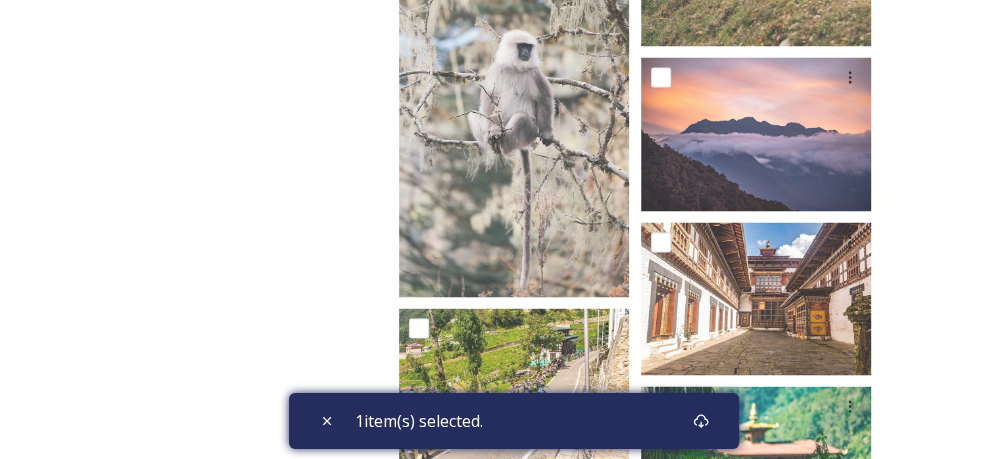 scroll, scrollTop: 11170, scrollLeft: 0, axis: vertical 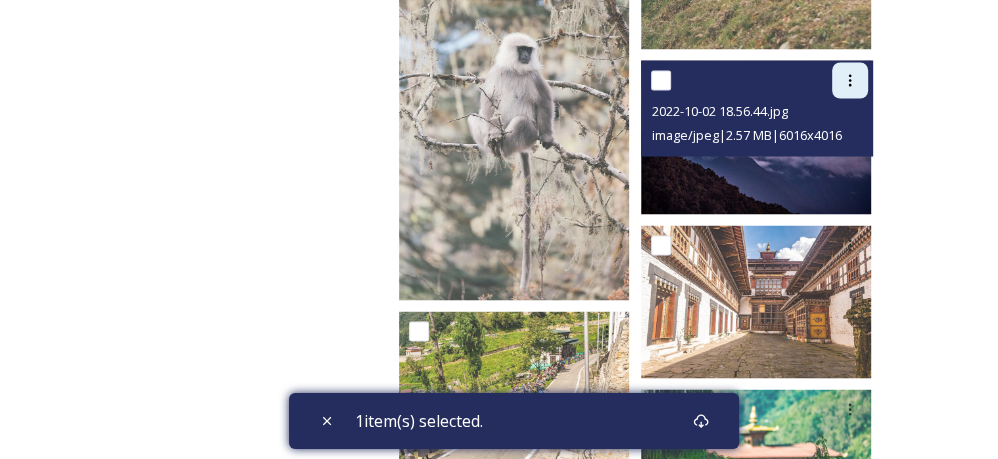 click 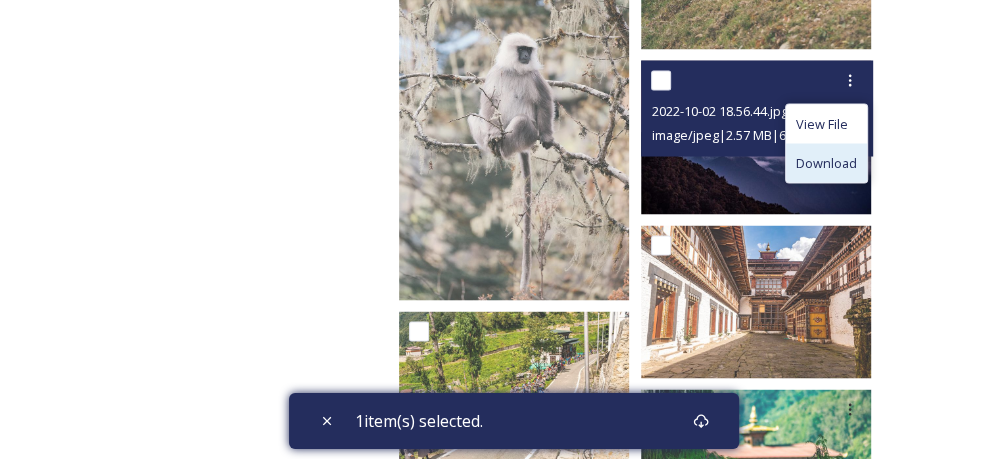 click on "Download" at bounding box center [826, 162] 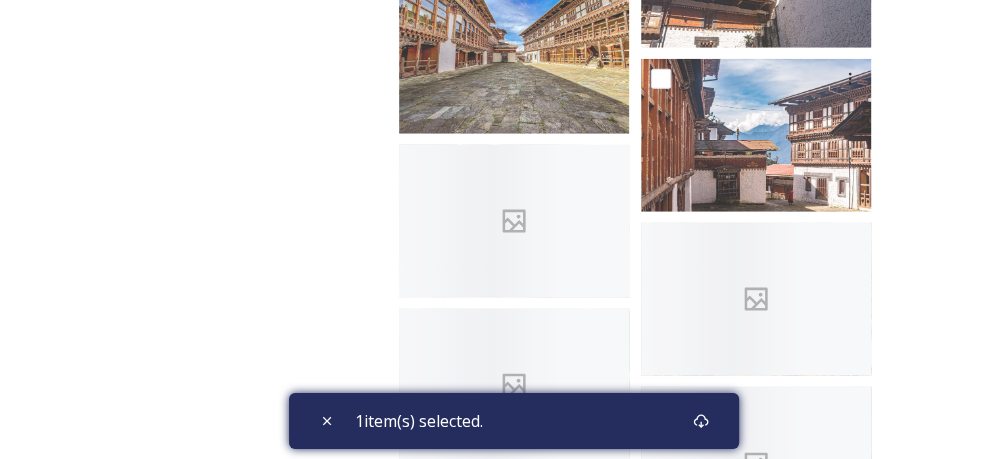 scroll, scrollTop: 12180, scrollLeft: 0, axis: vertical 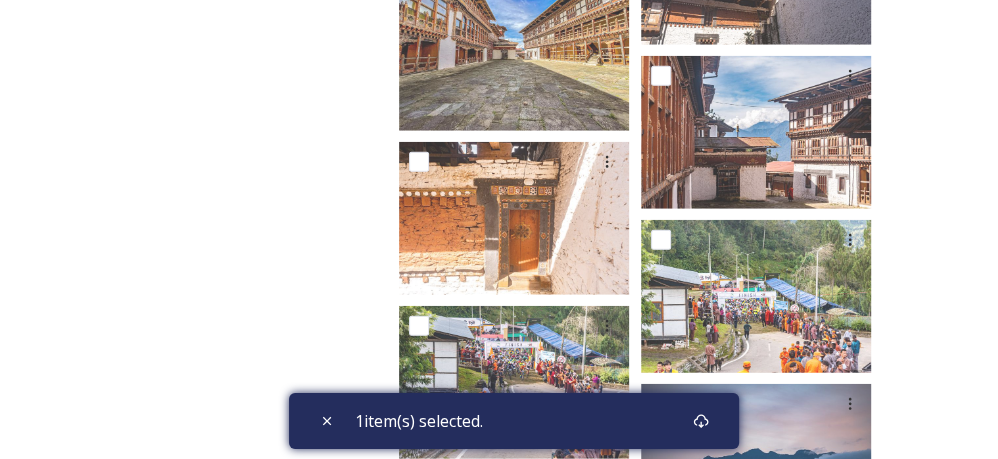 click on "Department of Tourism Bhutan – Brand Centre Search 138 file s Filters Date Created Select all 2022-10-02 12.20.25.jpg image/jpeg | 2.37 MB | 3936 x 2624 2022-10-02 10.05.11.jpg image/jpeg | 2.65 MB | 3024 x 4032 2022-10-02 10.48.12.jpg image/jpeg | 2.86 MB | 3936 x 2624 You've reached the end 1 item(s) selected." at bounding box center [641, -5543] 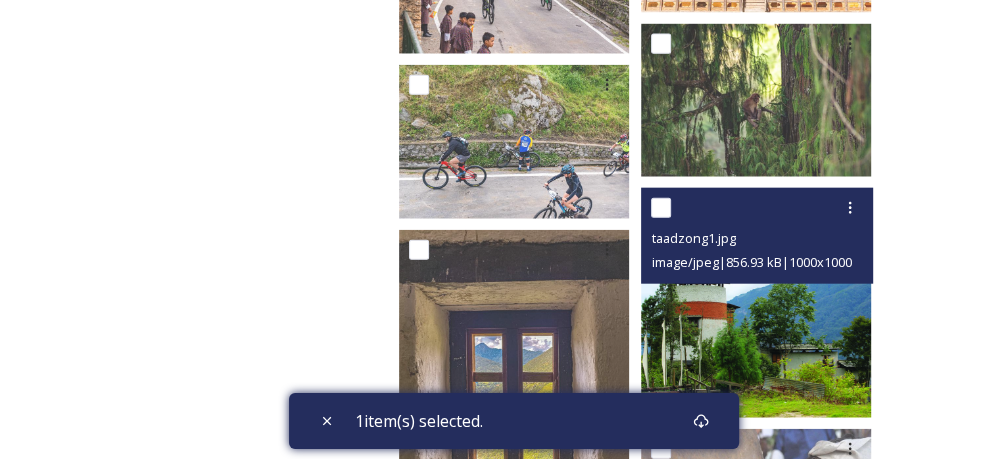 scroll, scrollTop: 2768, scrollLeft: 0, axis: vertical 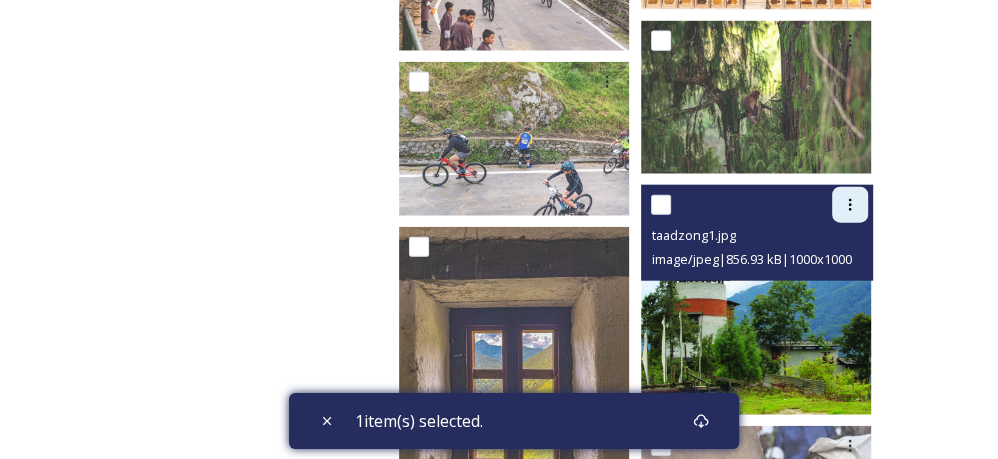 click 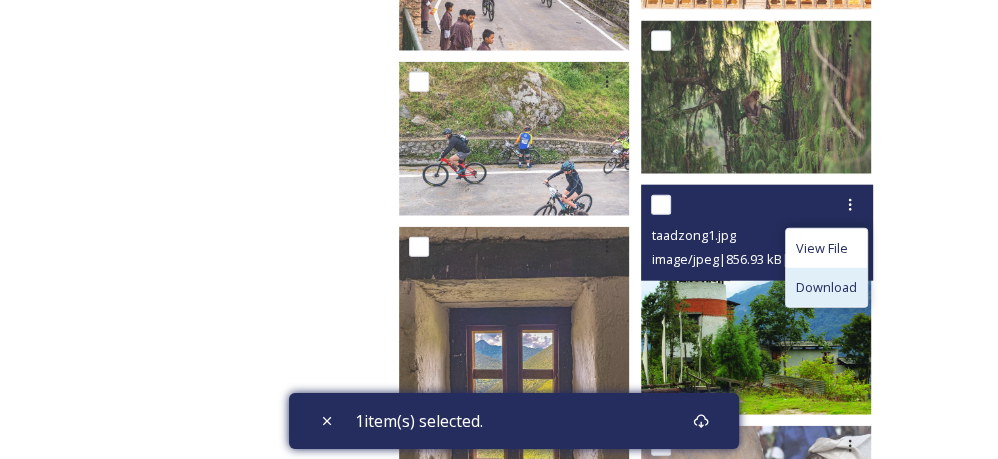 click on "Download" at bounding box center (826, 287) 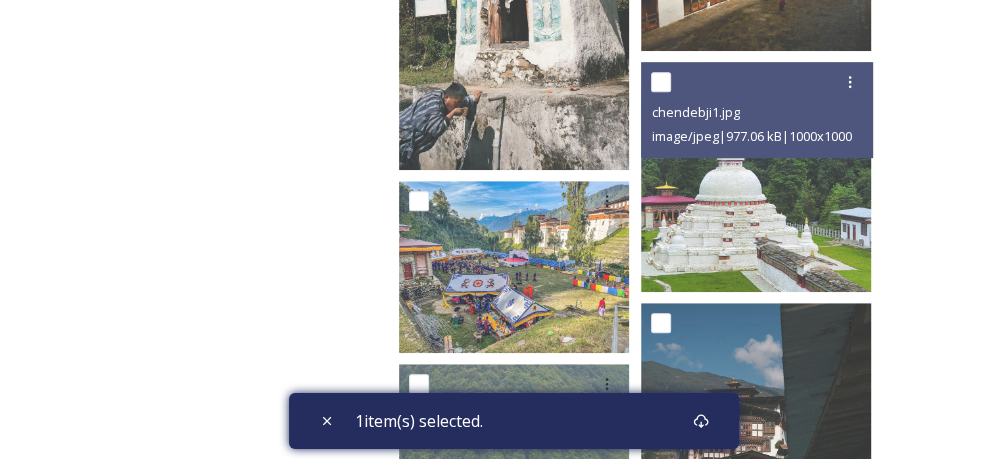 scroll, scrollTop: 9711, scrollLeft: 0, axis: vertical 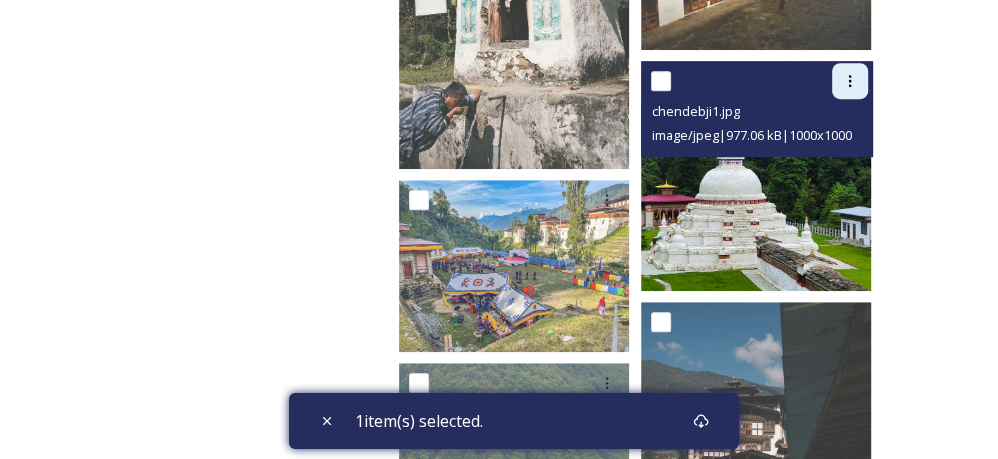 click at bounding box center [850, 81] 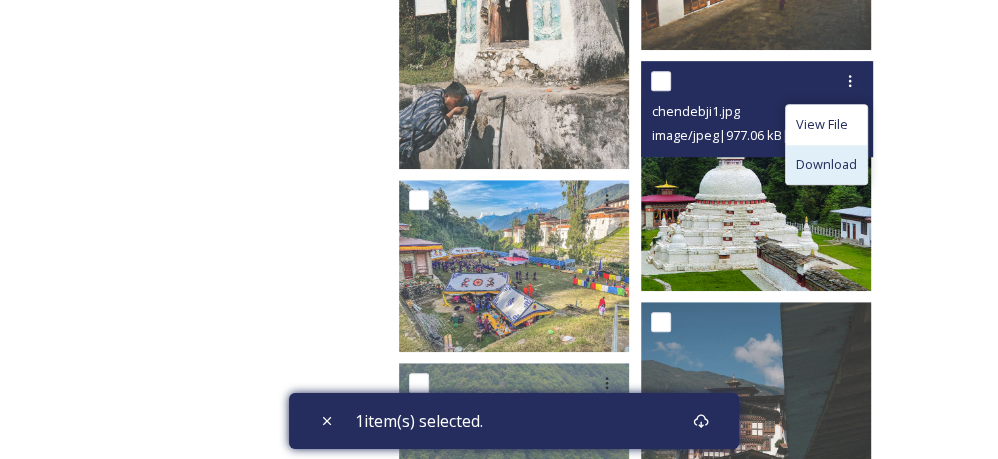 click on "Download" at bounding box center (826, 164) 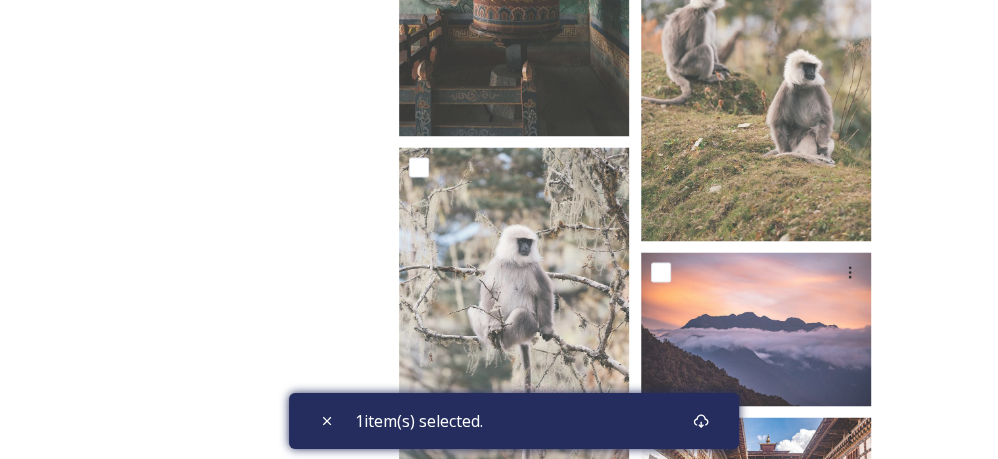 scroll, scrollTop: 11050, scrollLeft: 0, axis: vertical 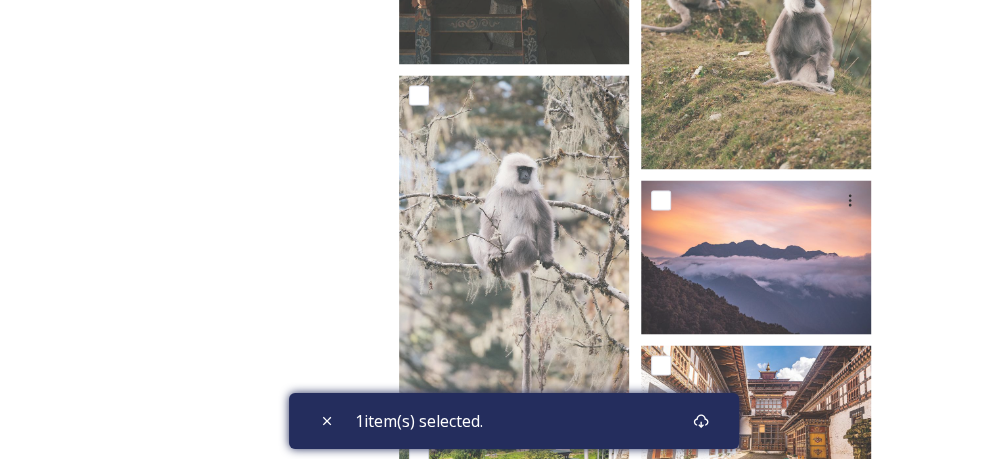 click on "Department of Tourism Bhutan – Brand Centre Search 138 file s Filters Date Created Select all 2022-10-02 10.48.12.jpg image/jpeg | 2.86 MB | 3936 x 2624 You've reached the end 1 item(s) selected." at bounding box center (641, -4413) 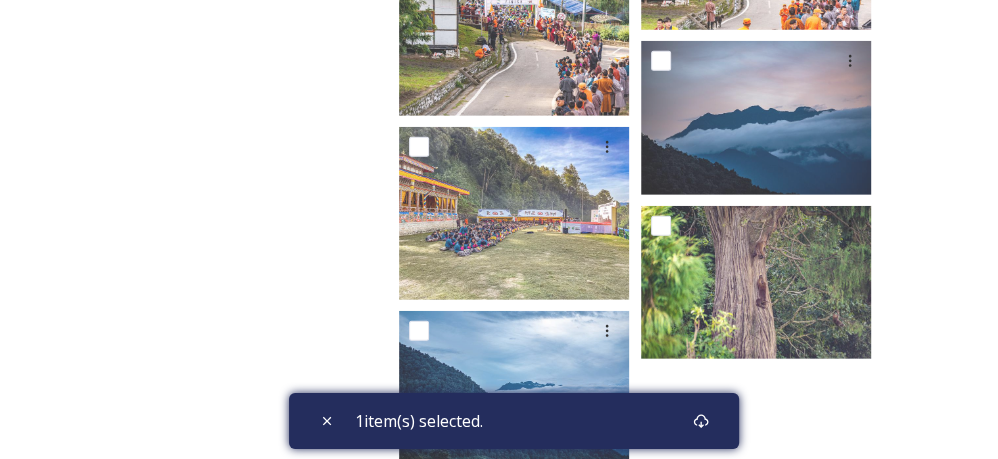 scroll, scrollTop: 12571, scrollLeft: 0, axis: vertical 